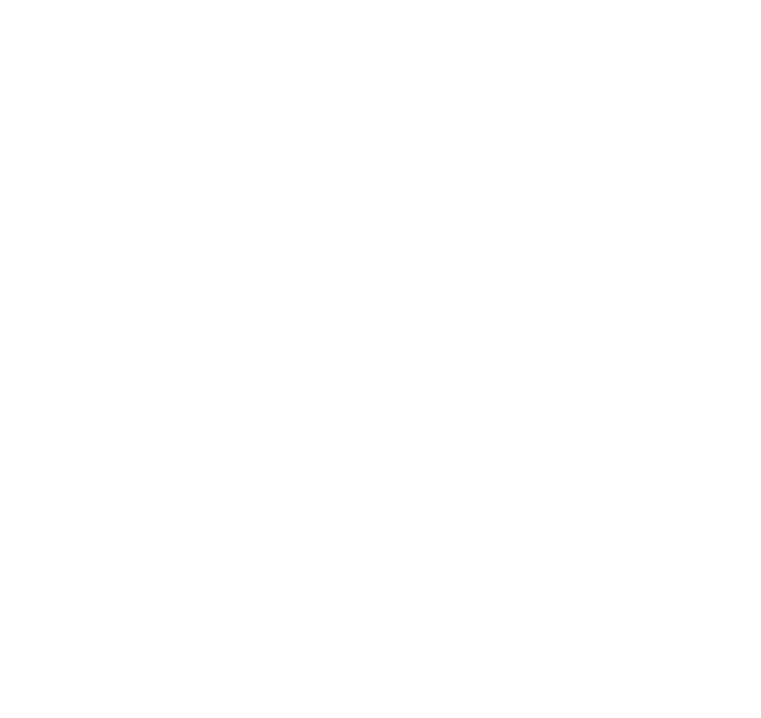 scroll, scrollTop: 0, scrollLeft: 0, axis: both 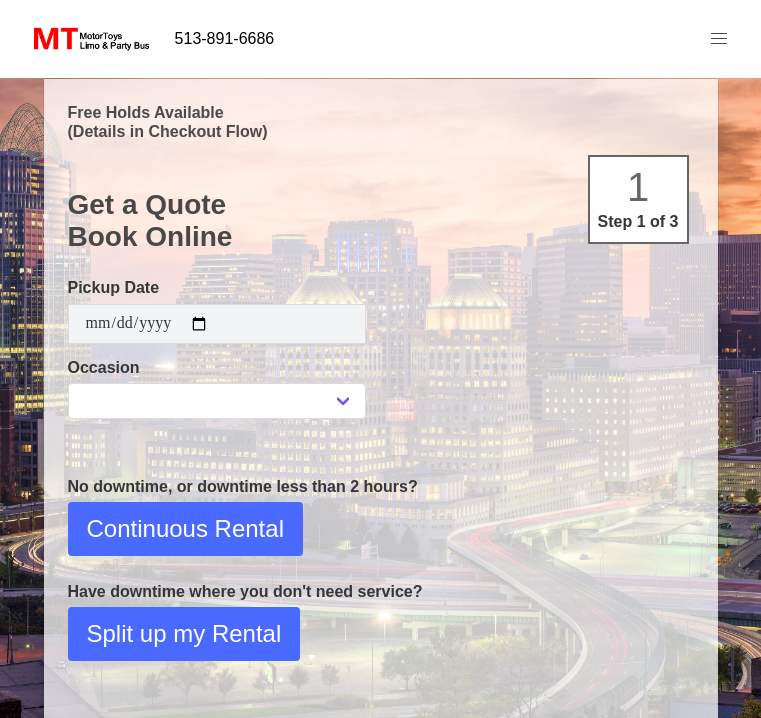 select 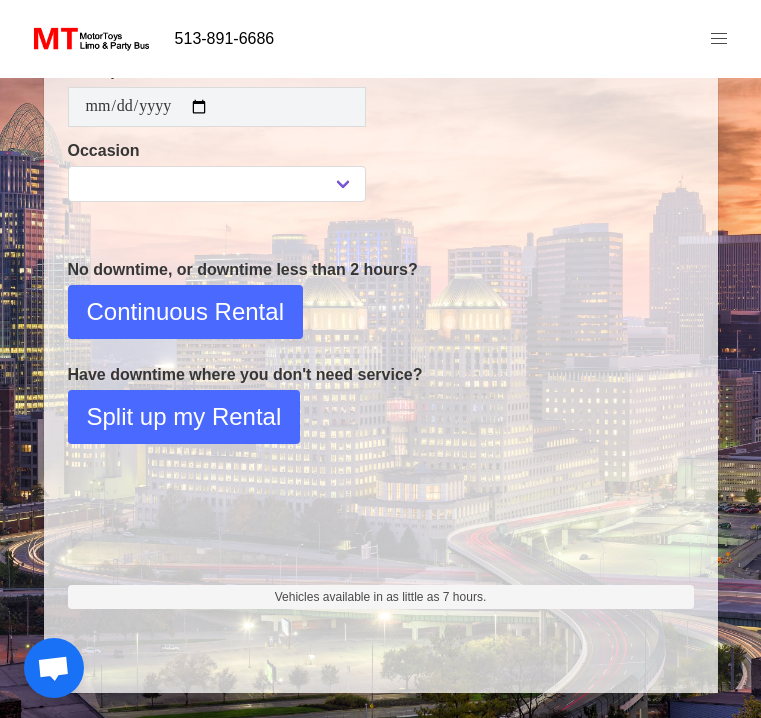 scroll, scrollTop: 0, scrollLeft: 0, axis: both 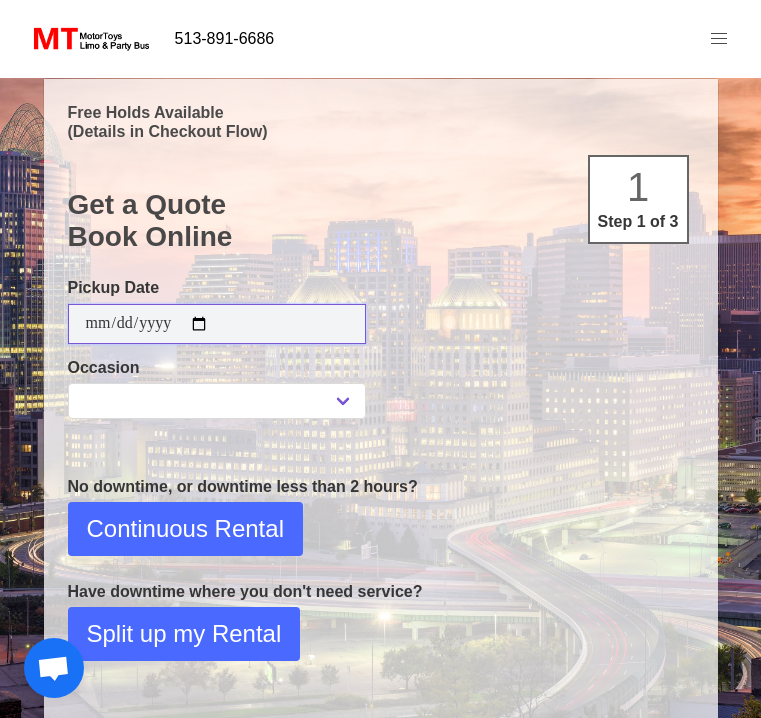 click on "**********" at bounding box center [217, 324] 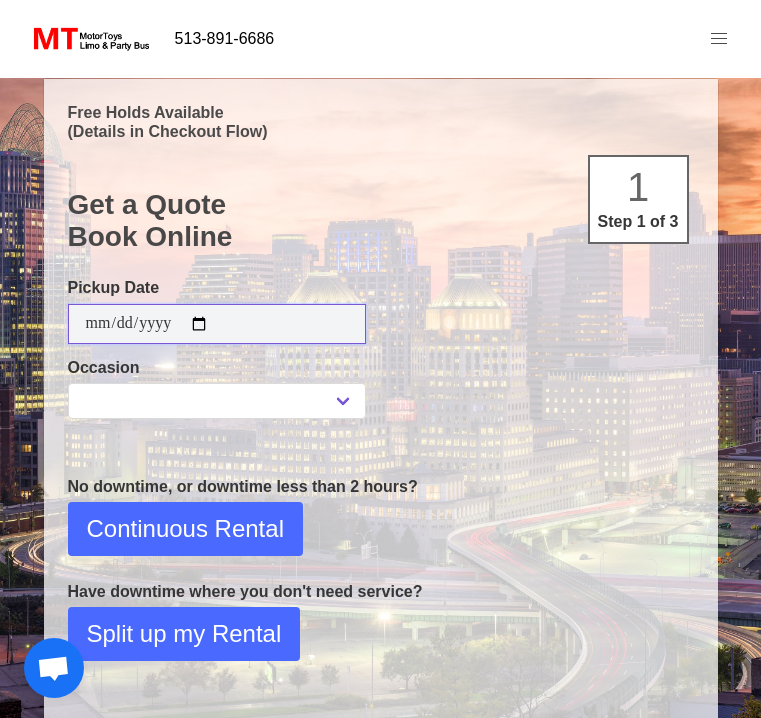 type on "**********" 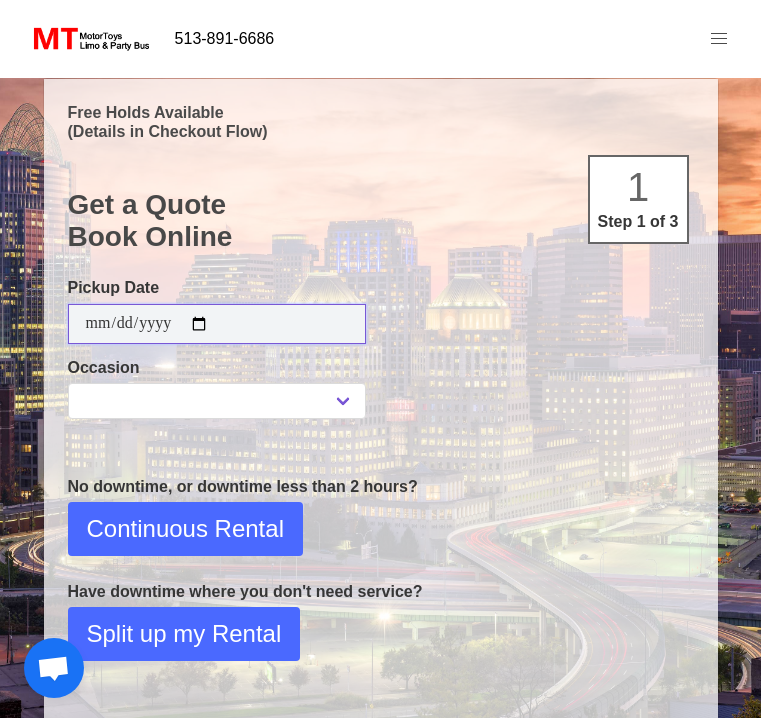 type on "**********" 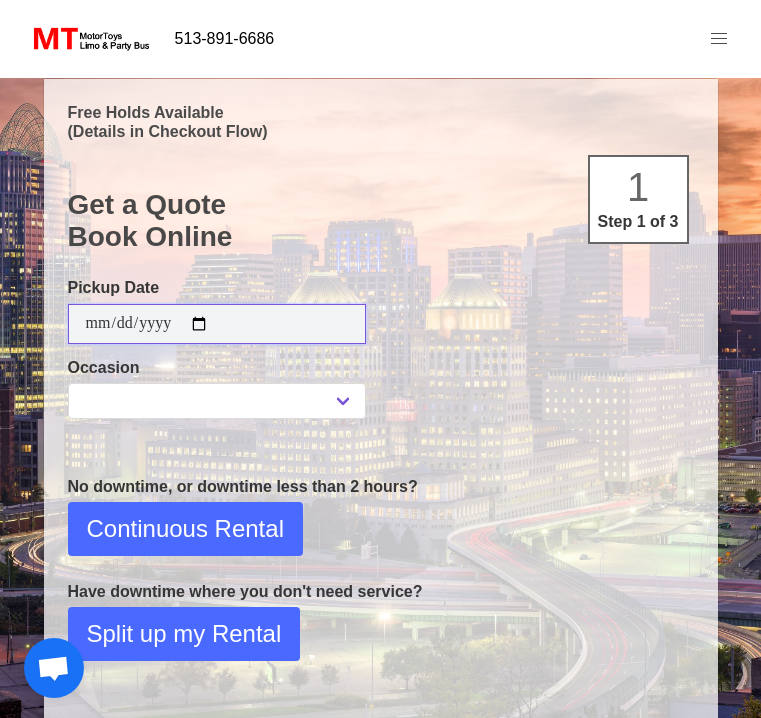 type on "**********" 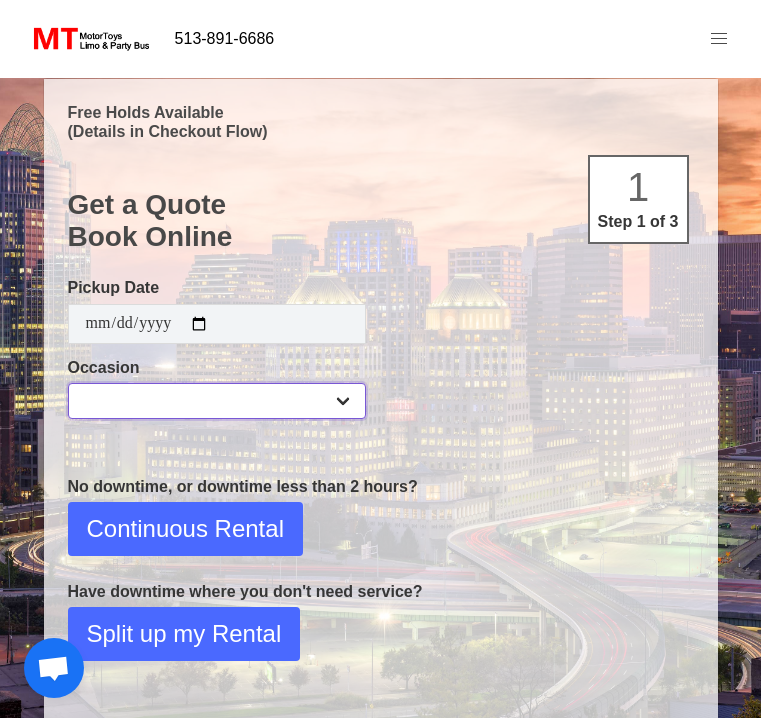 click on "**********" at bounding box center (217, 401) 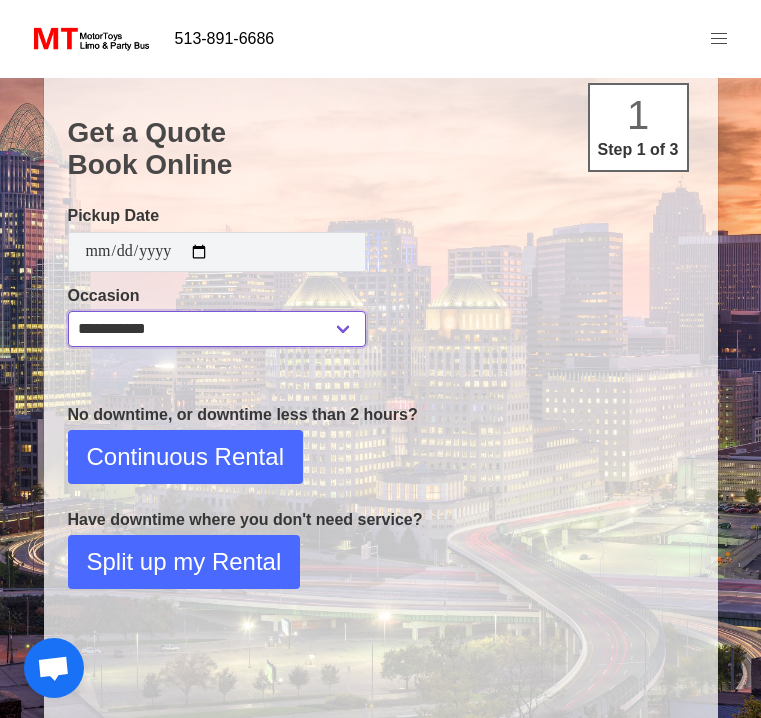 scroll, scrollTop: 74, scrollLeft: 0, axis: vertical 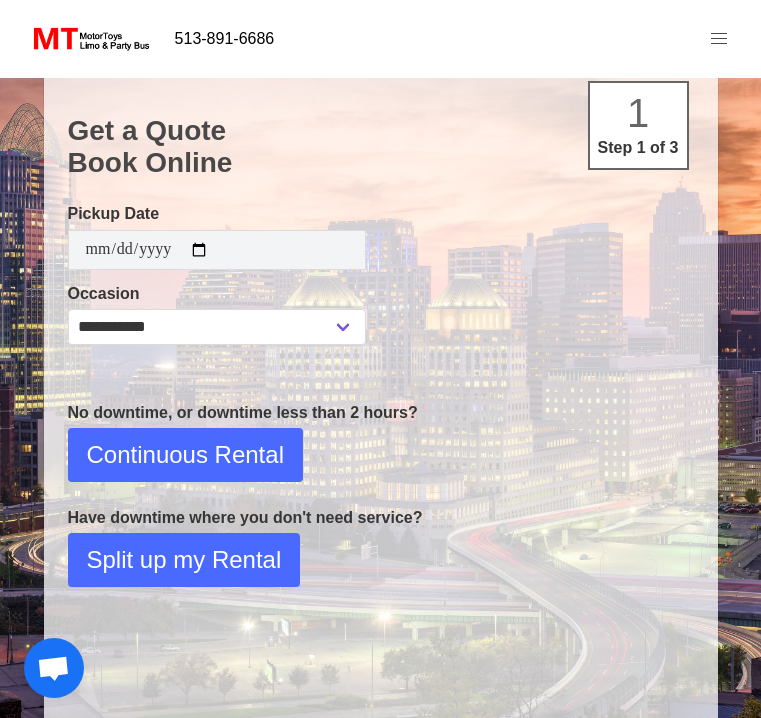 click on "No downtime, or downtime less than 2 hours?     Continuous Rental     Have downtime where you don't need service?       Split up my Rental" at bounding box center [381, 494] 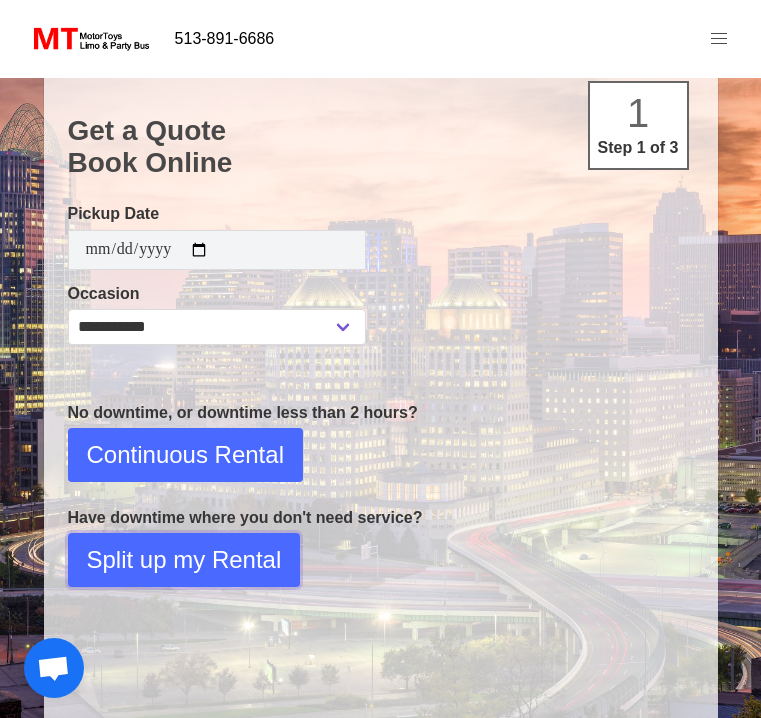 click on "Split up my Rental" at bounding box center [184, 560] 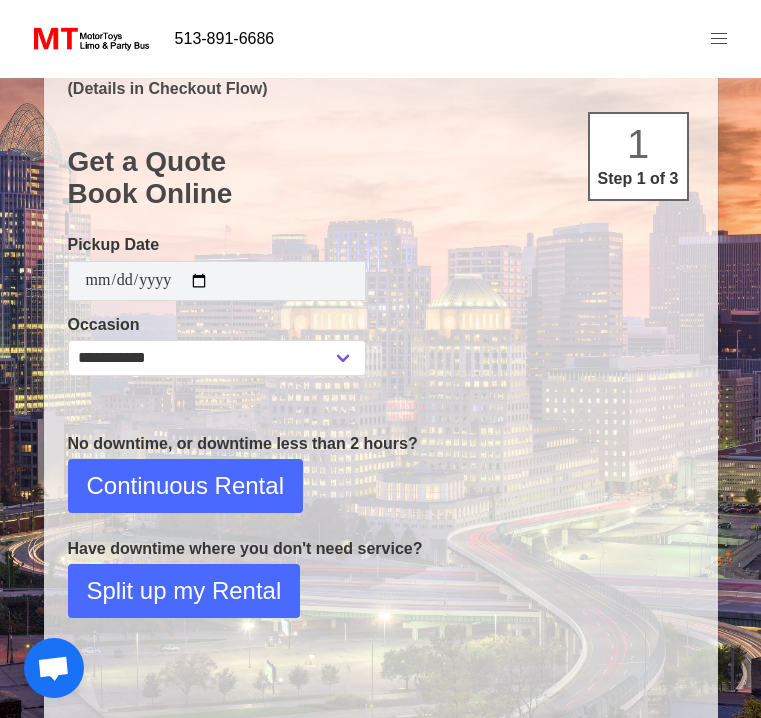 select on "*" 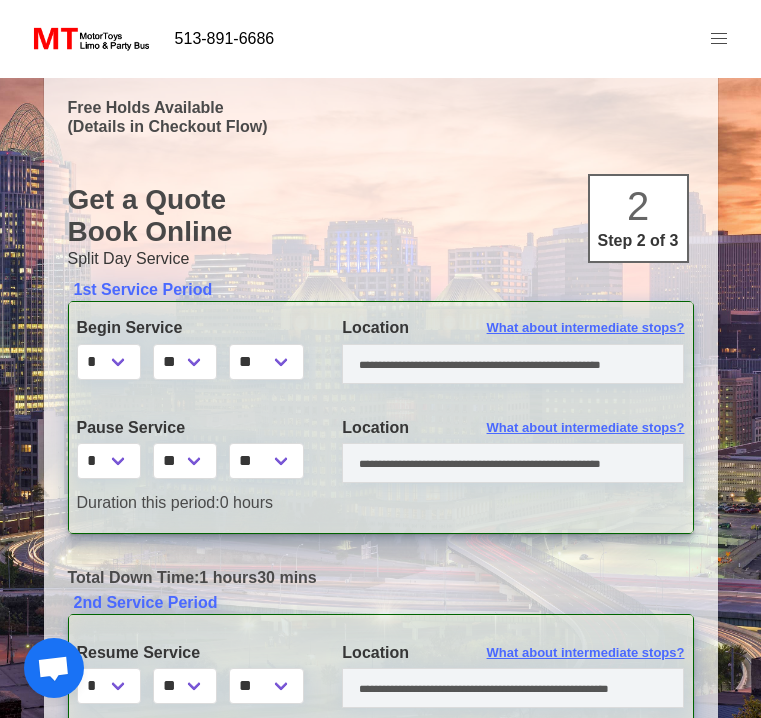 scroll, scrollTop: 0, scrollLeft: 0, axis: both 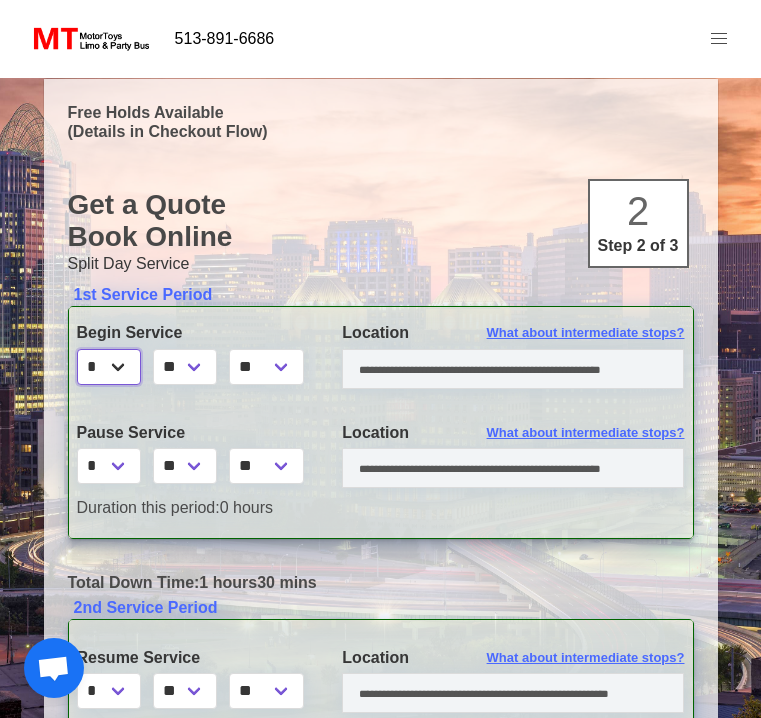 click on "* * * * * * * * * ** ** **" at bounding box center [109, 367] 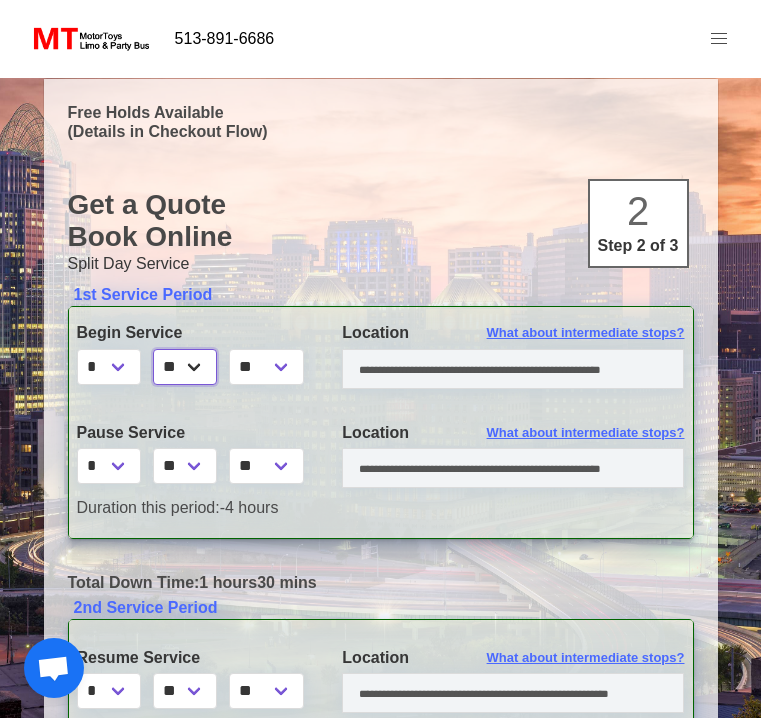 click on "** ** ** **" at bounding box center [185, 367] 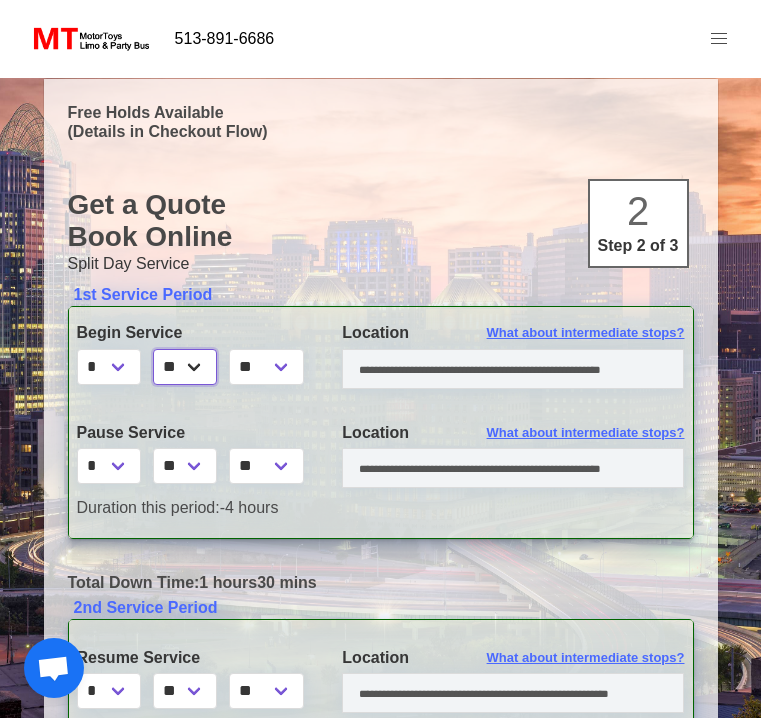 select on "**" 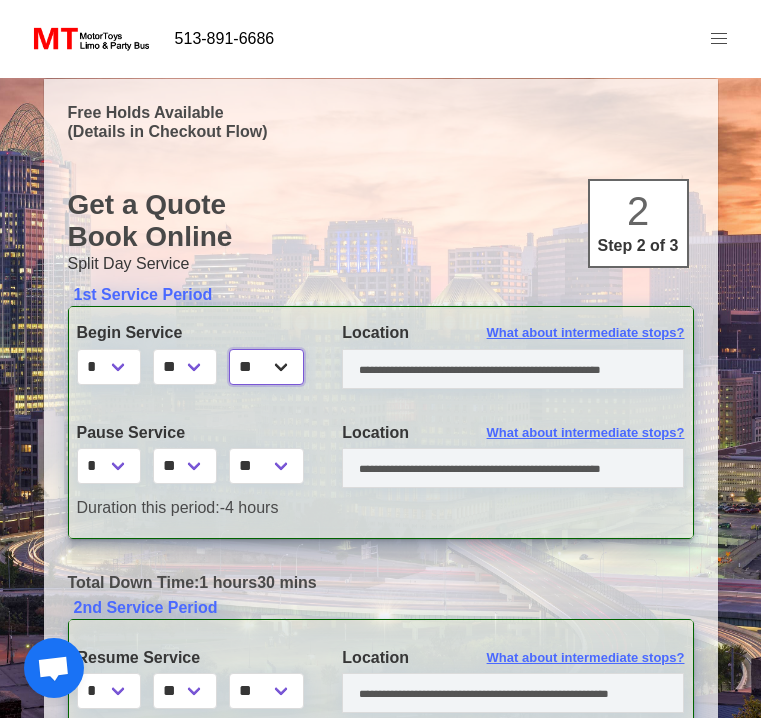 click on "**   **" at bounding box center (267, 367) 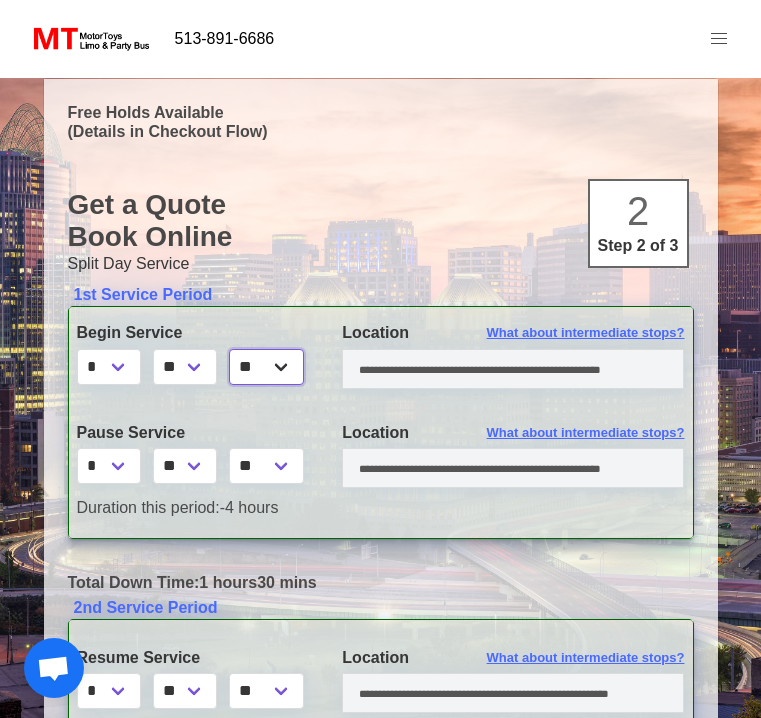 select on "*****" 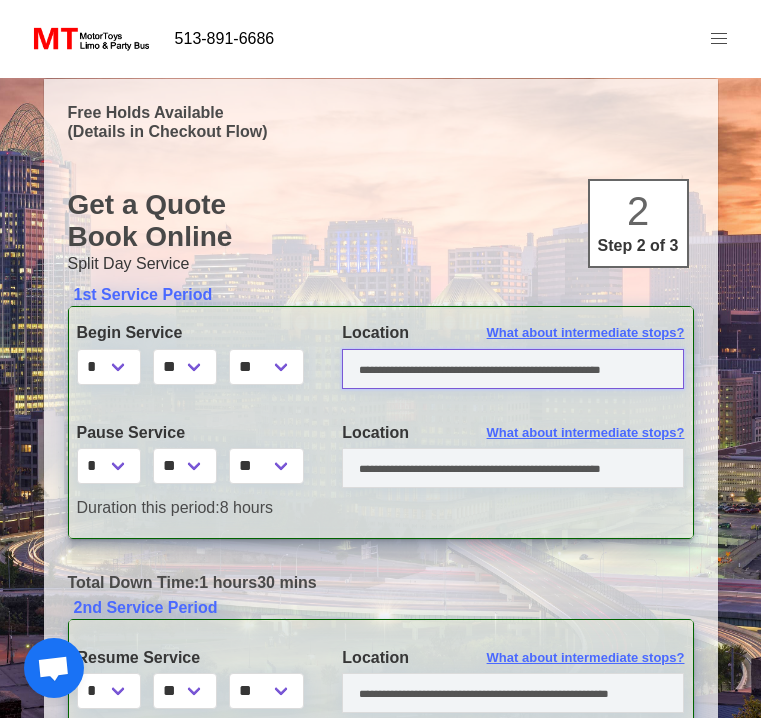 click at bounding box center (513, 369) 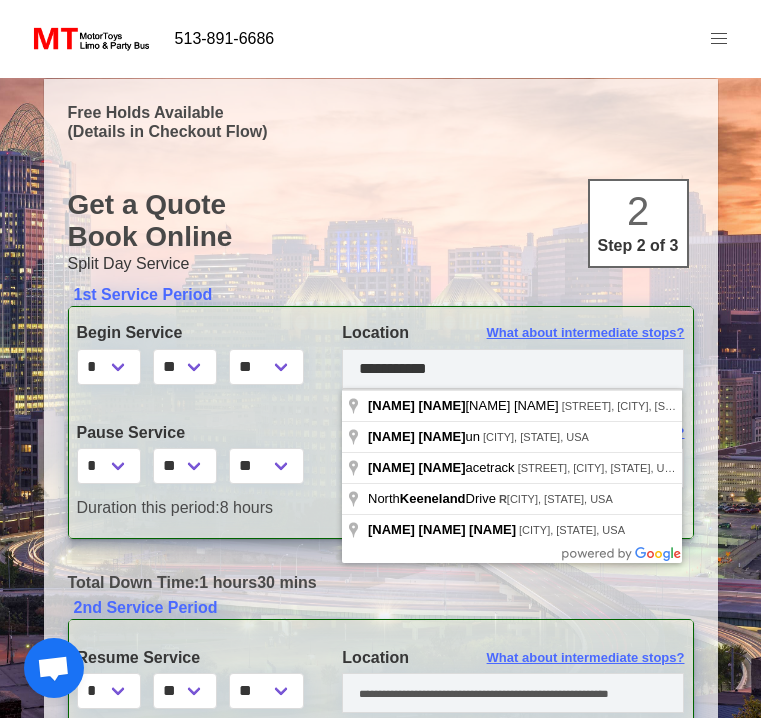 type on "**********" 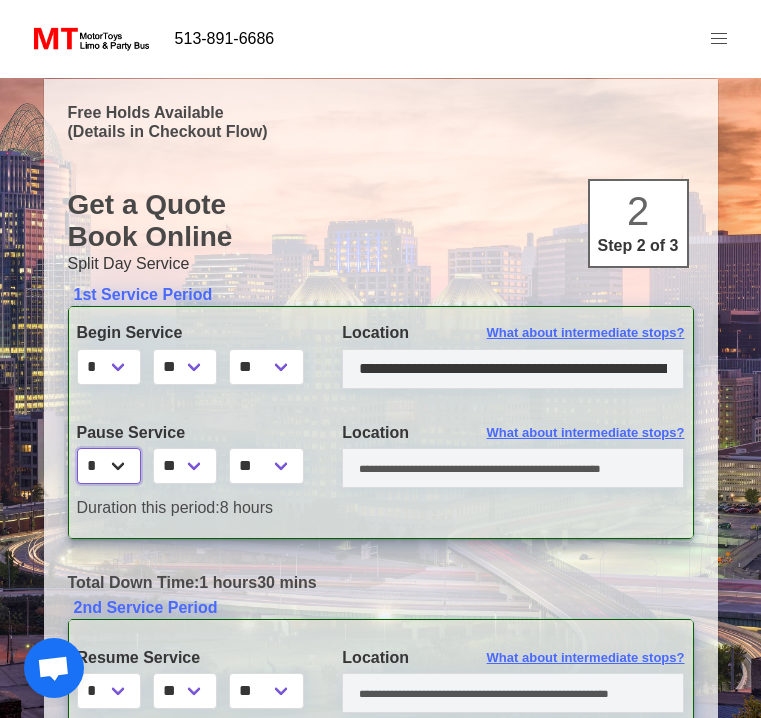 click on "* * * * * * * * * ** ** **" at bounding box center (109, 466) 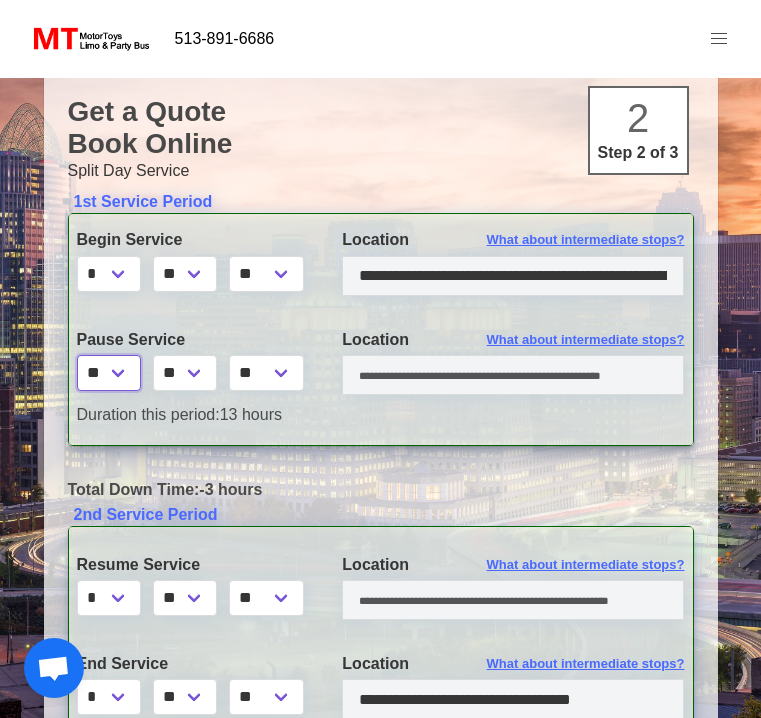 scroll, scrollTop: 112, scrollLeft: 0, axis: vertical 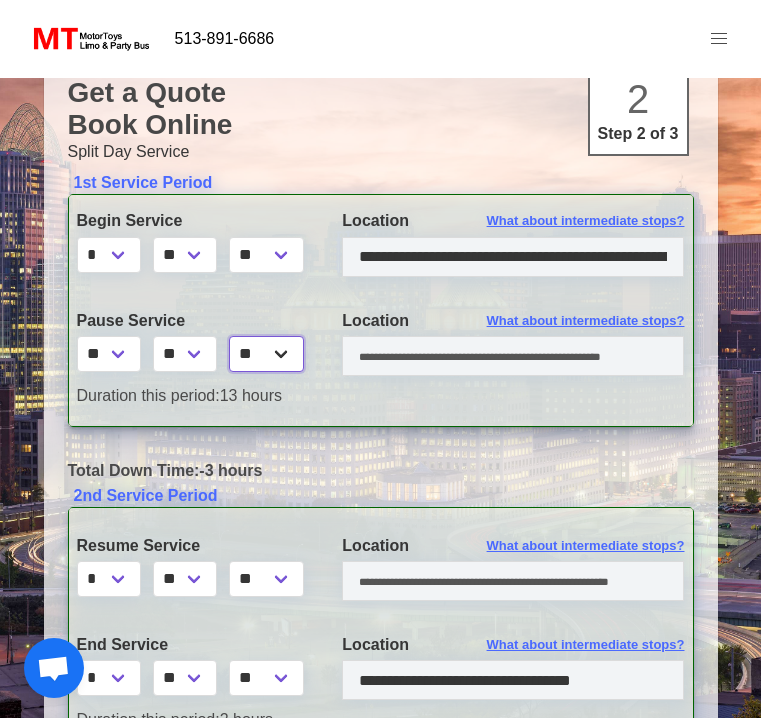 click on "**   **" at bounding box center [267, 354] 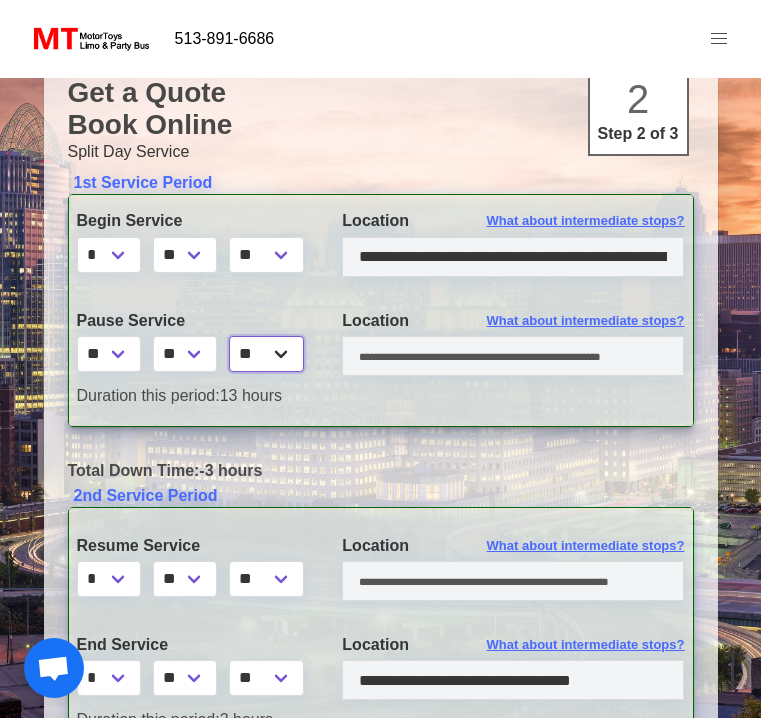 select on "*****" 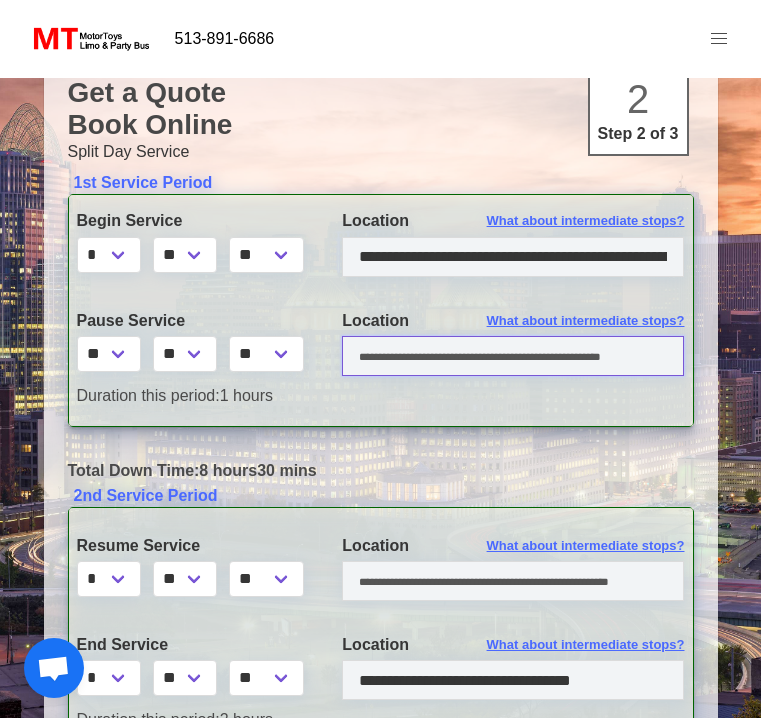 click at bounding box center [513, 356] 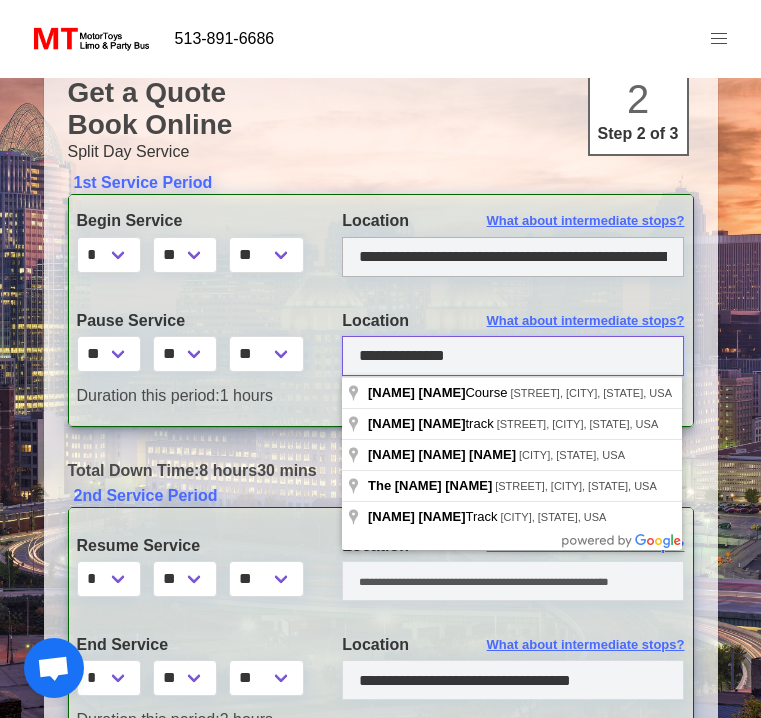 type on "**********" 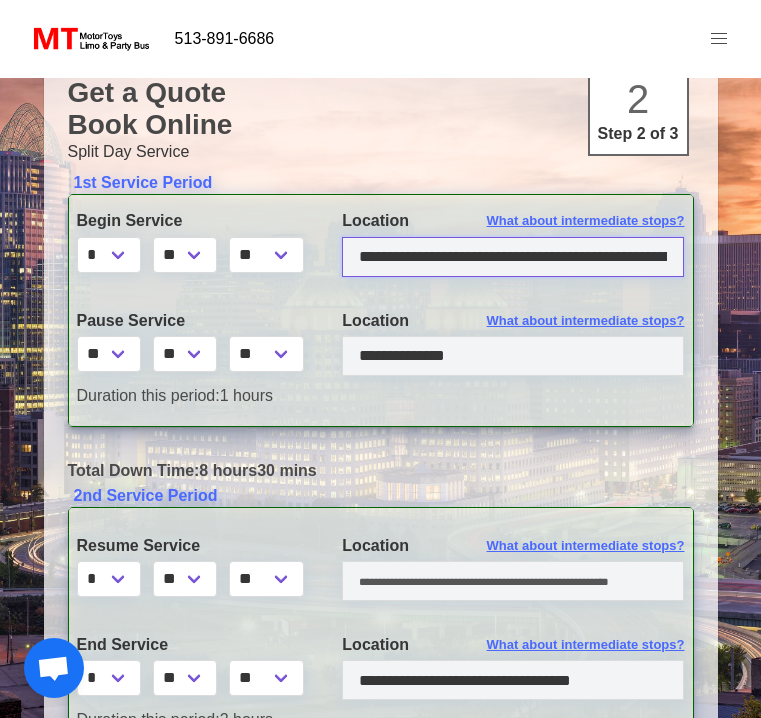 click on "**********" at bounding box center (513, 257) 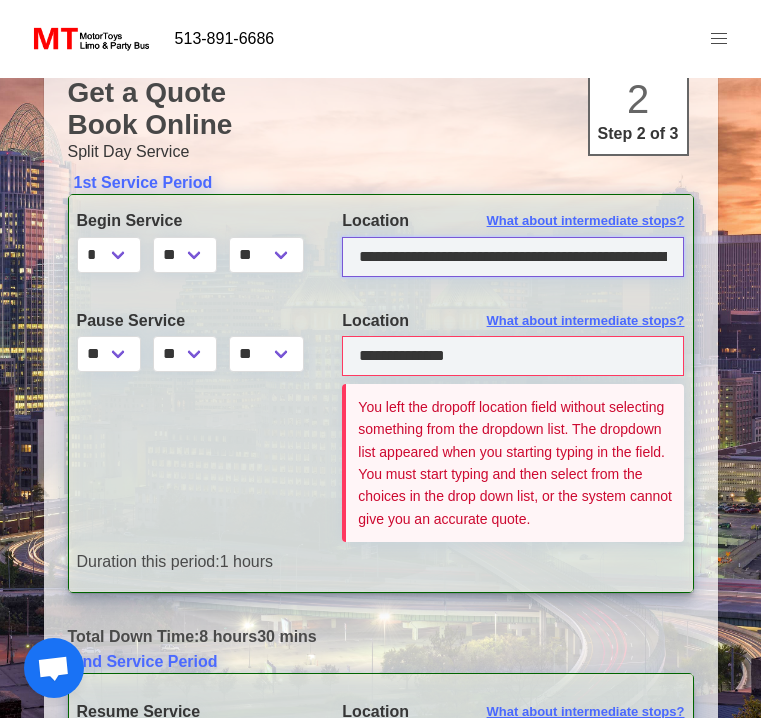 scroll, scrollTop: 0, scrollLeft: 130, axis: horizontal 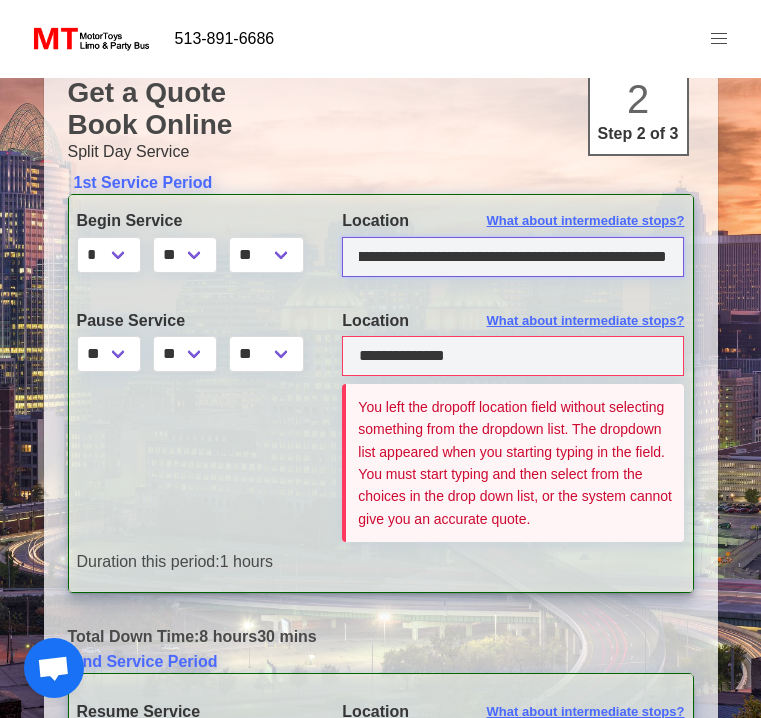 drag, startPoint x: 358, startPoint y: 256, endPoint x: 809, endPoint y: 256, distance: 451 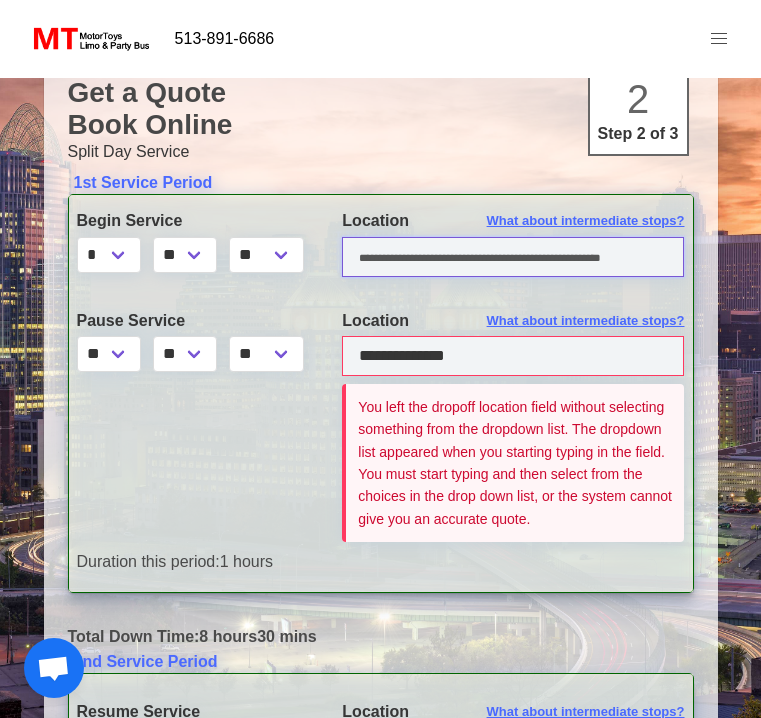 scroll, scrollTop: 0, scrollLeft: 0, axis: both 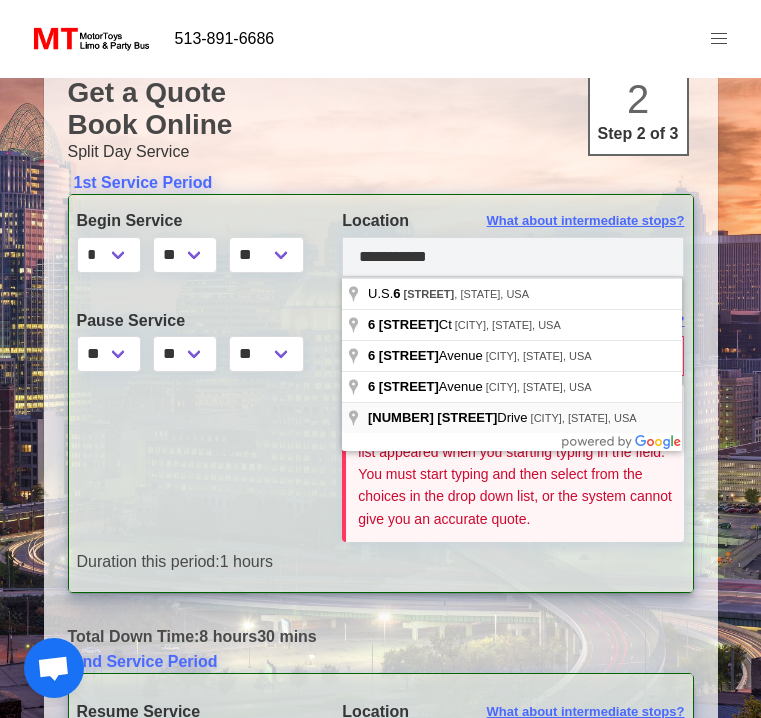 type on "**********" 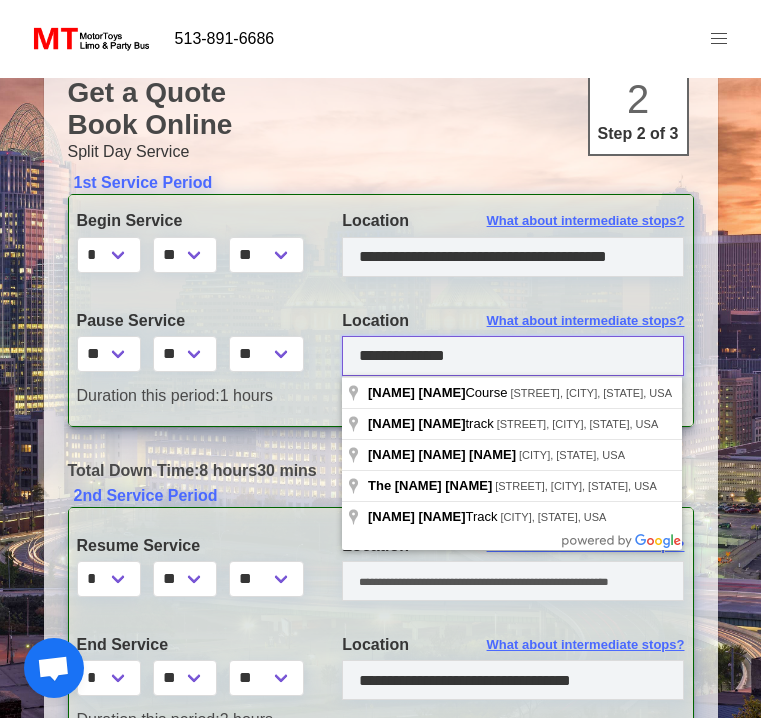 click on "**********" at bounding box center (513, 356) 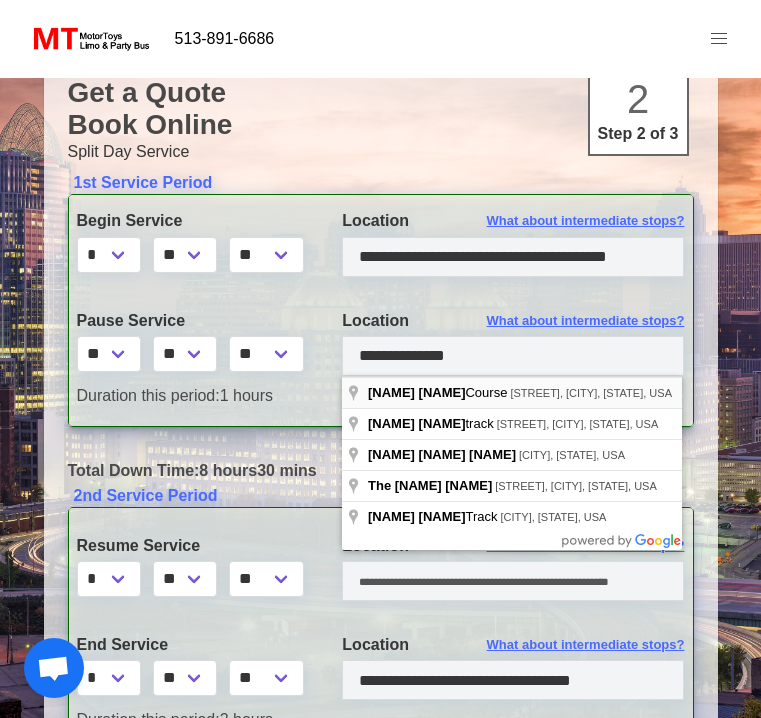 type on "**********" 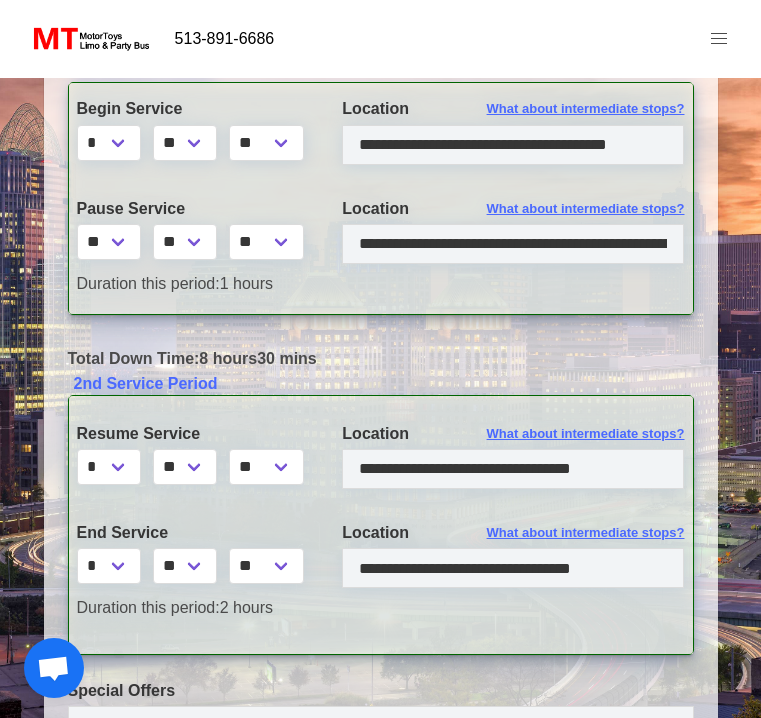 scroll, scrollTop: 243, scrollLeft: 0, axis: vertical 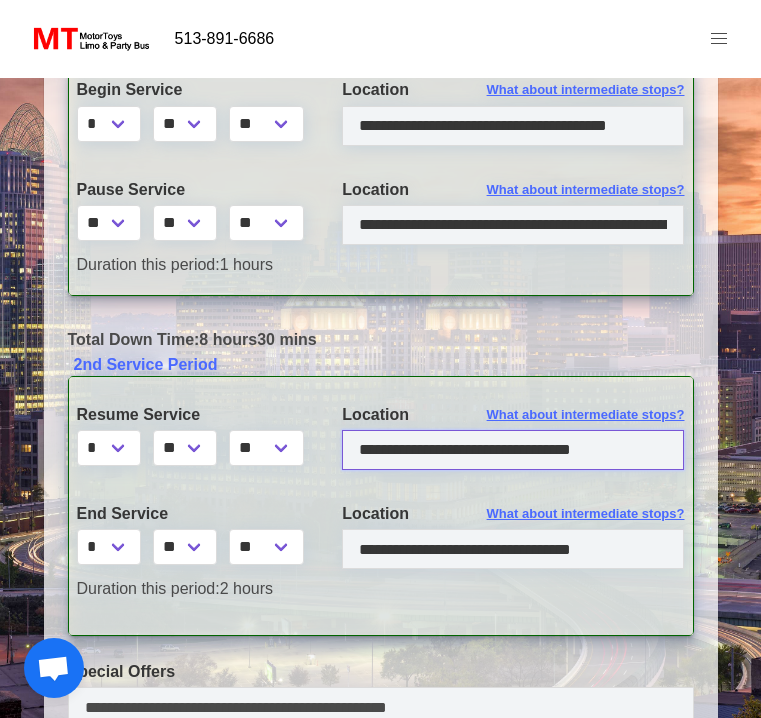 click at bounding box center [513, 450] 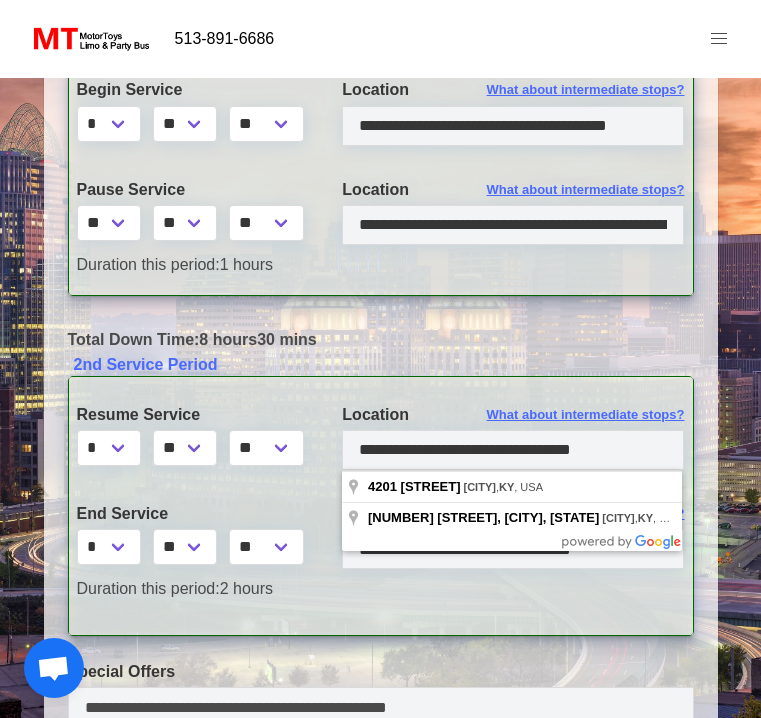 click on "Resume Service   * * * * * * * * * ** ** **   ** ** ** **   **   **
Location
What about intermediate stops?
End Service   * * * * * * * * * ** ** **   ** ** ** **   **   **
Location
What about intermediate stops?
Duration this period:
2 hours" at bounding box center (381, 506) 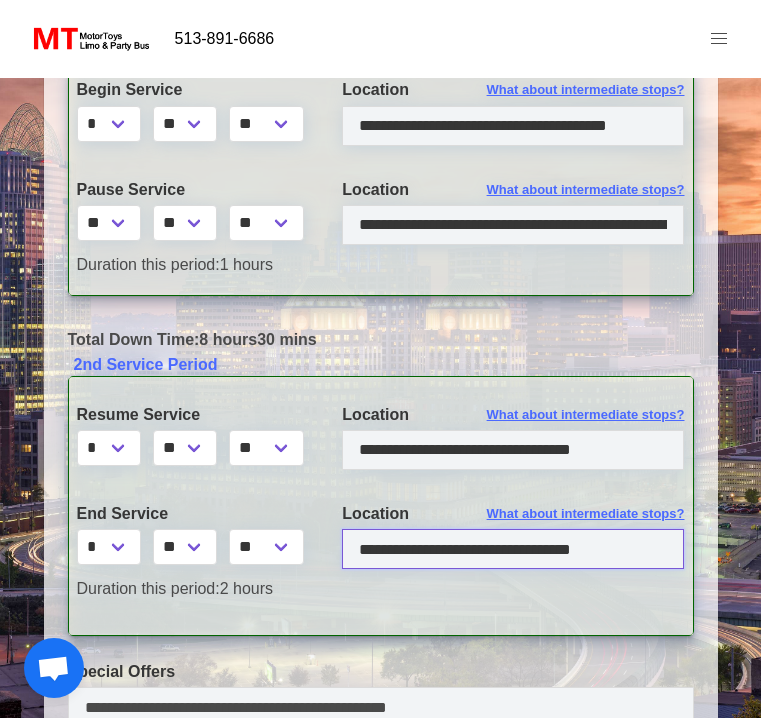 click at bounding box center [513, 549] 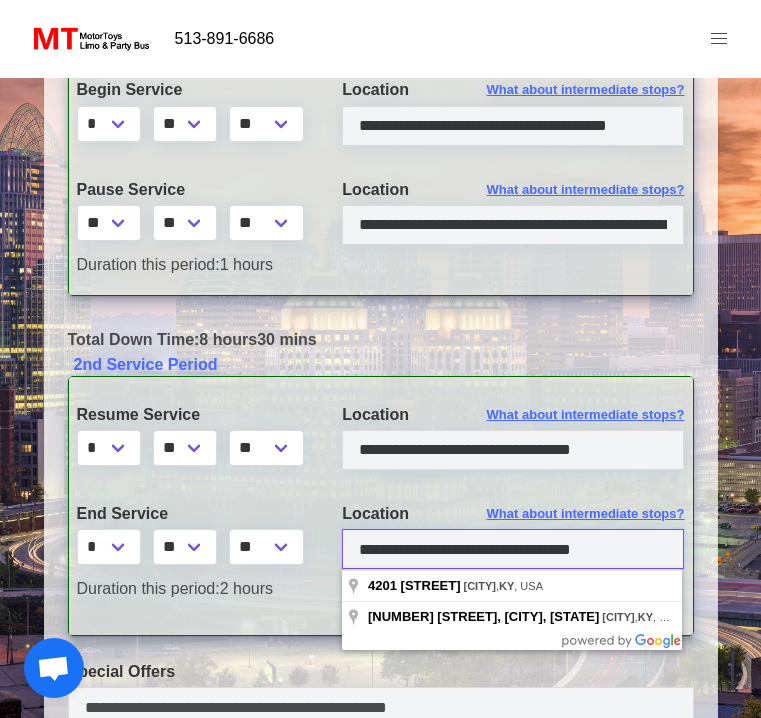 drag, startPoint x: 352, startPoint y: 550, endPoint x: 676, endPoint y: 552, distance: 324.00616 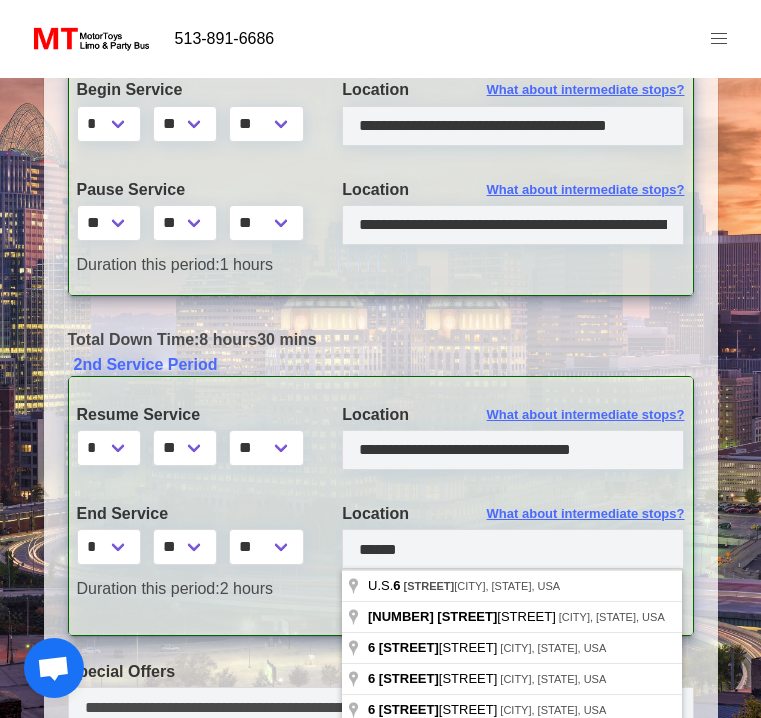 type on "**********" 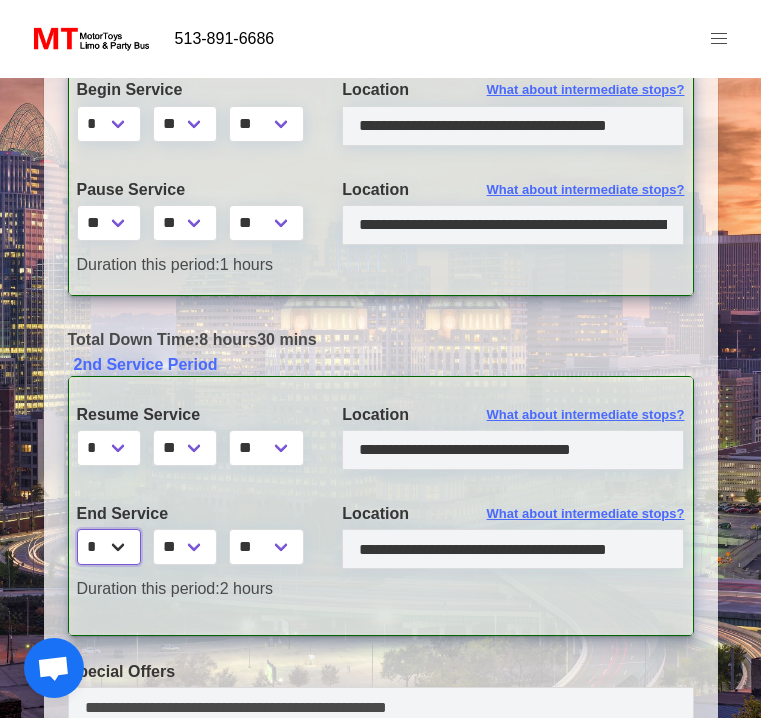 click on "* * * * * * * * * ** ** **" at bounding box center (109, 547) 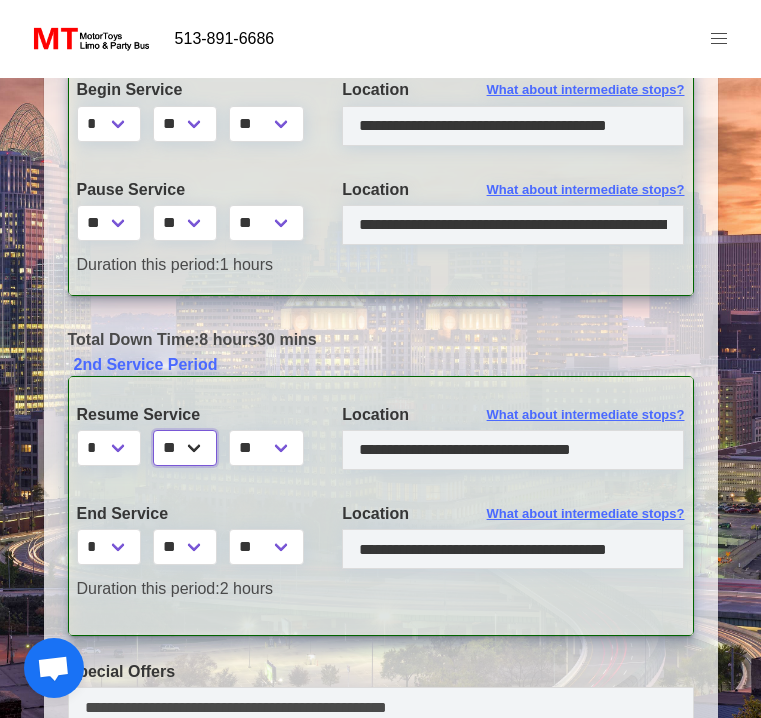 click on "** ** ** **" at bounding box center (185, 448) 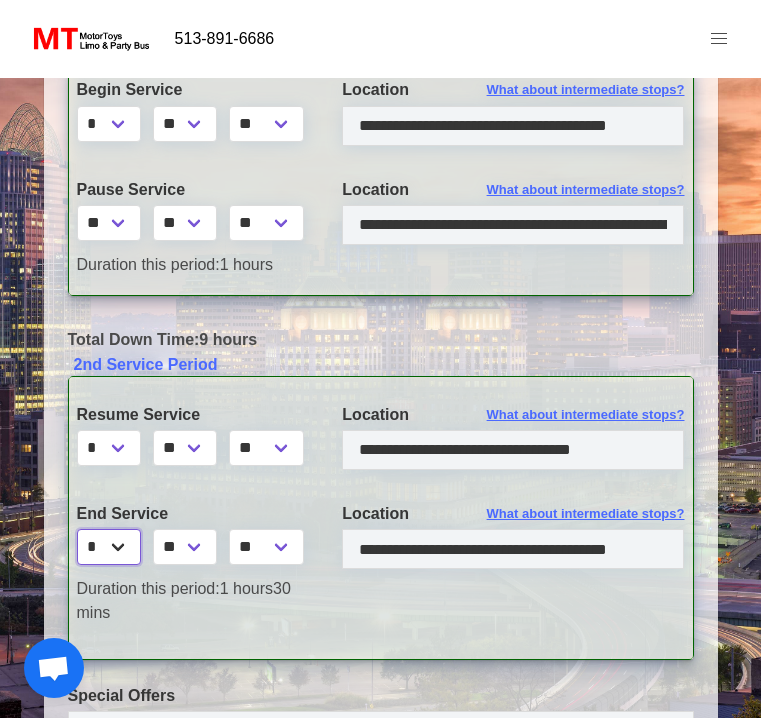 click on "* * * * * * * * * ** ** **" at bounding box center (109, 547) 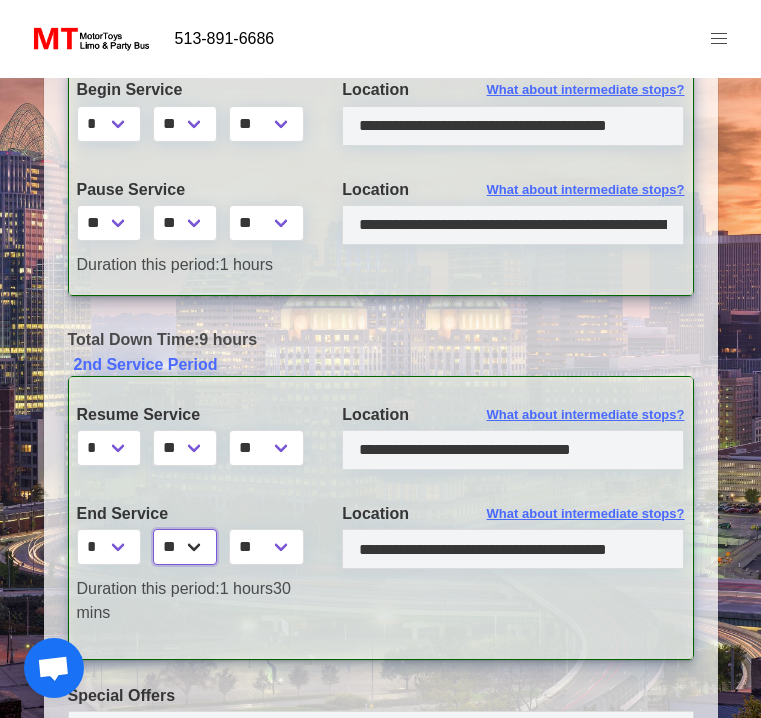 click on "** ** ** **" at bounding box center [185, 547] 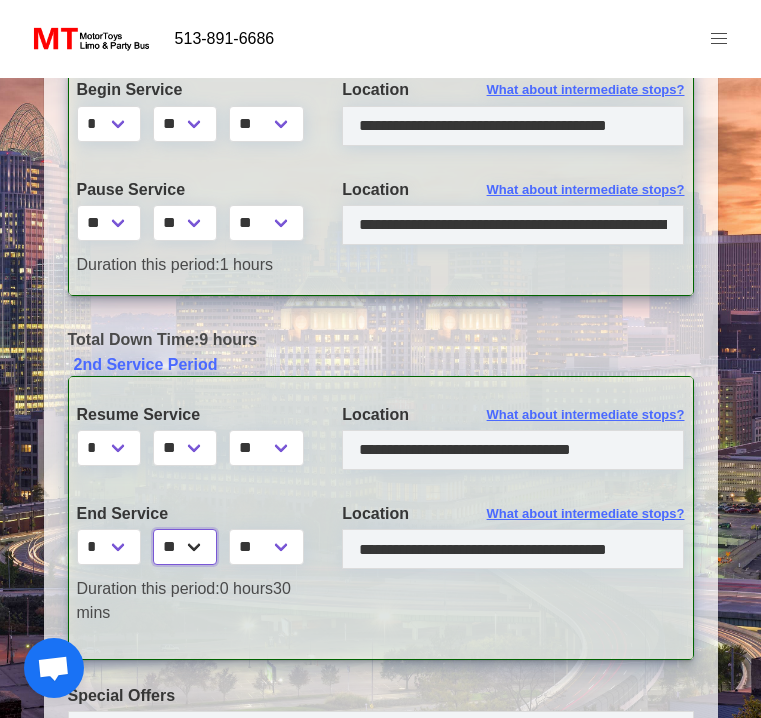 select on "**" 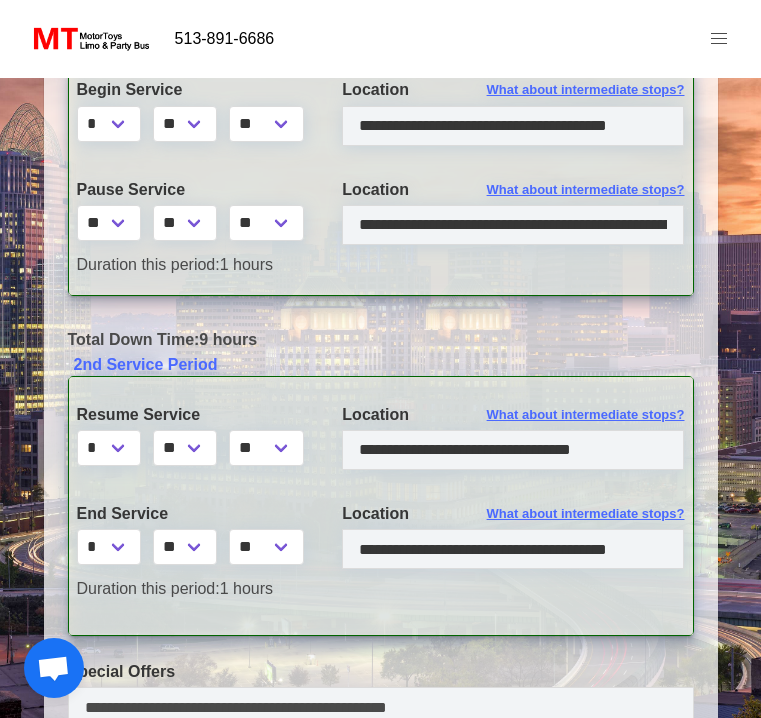click on "**********" at bounding box center (381, 506) 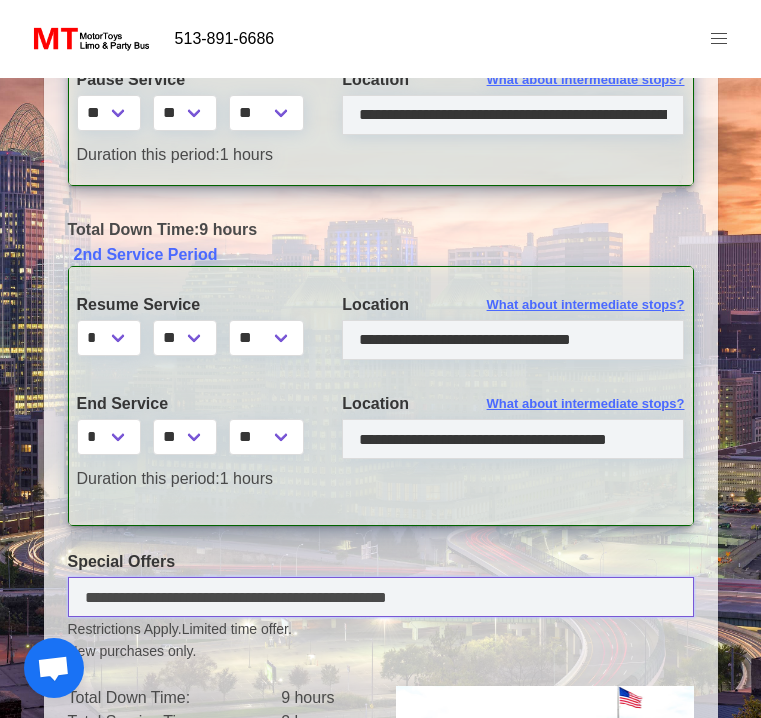 click at bounding box center (381, 597) 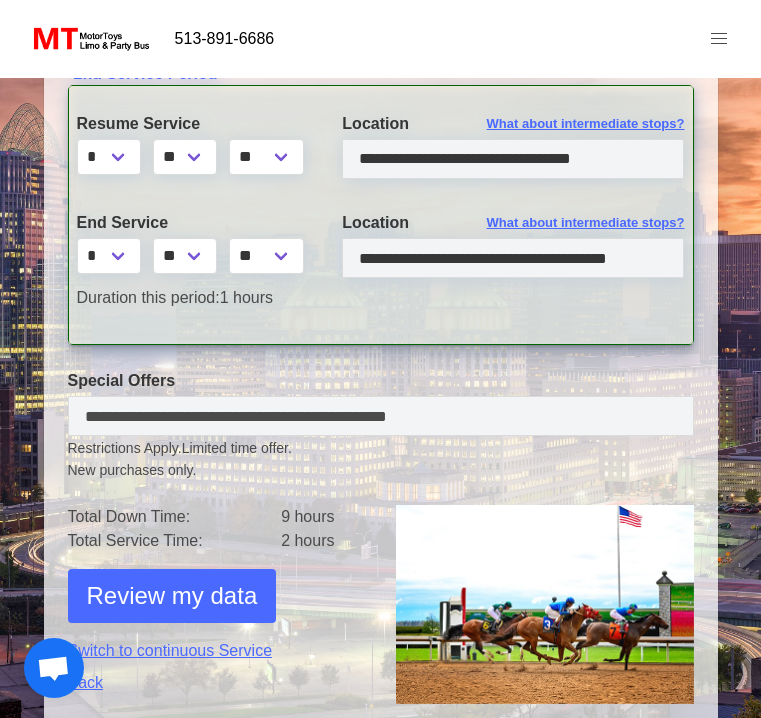 click on "New purchases only." at bounding box center [381, 470] 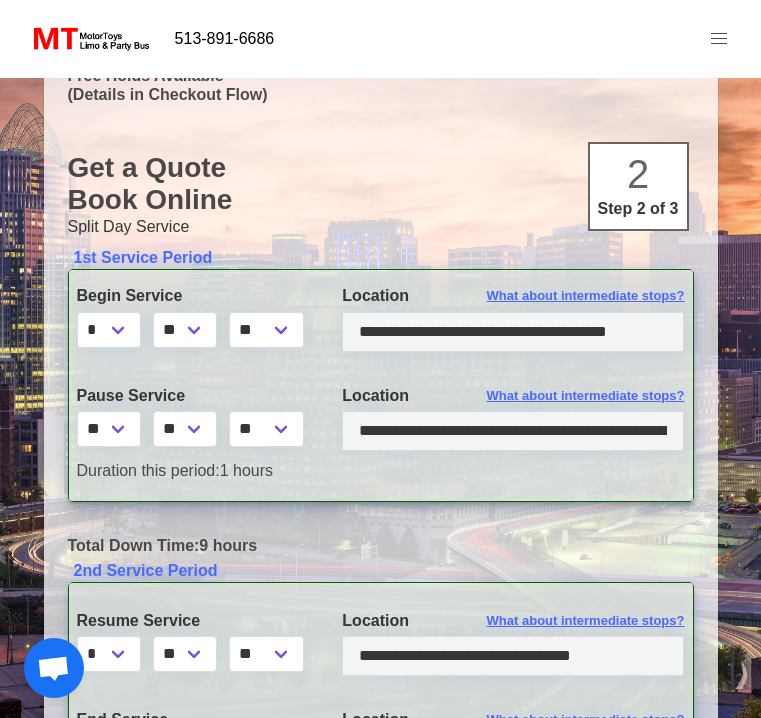 scroll, scrollTop: 36, scrollLeft: 0, axis: vertical 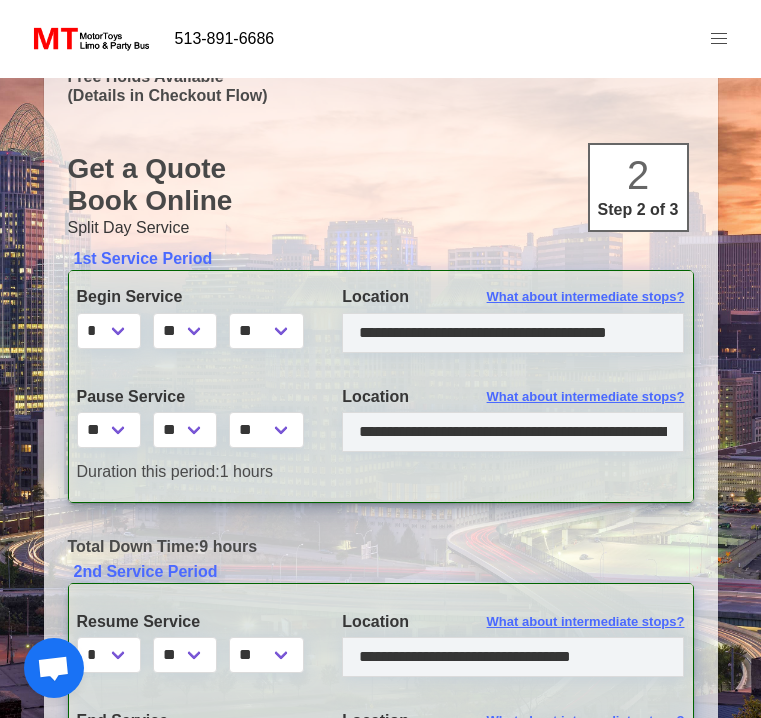 click on "Total Down Time:
9 hours" at bounding box center (381, 543) 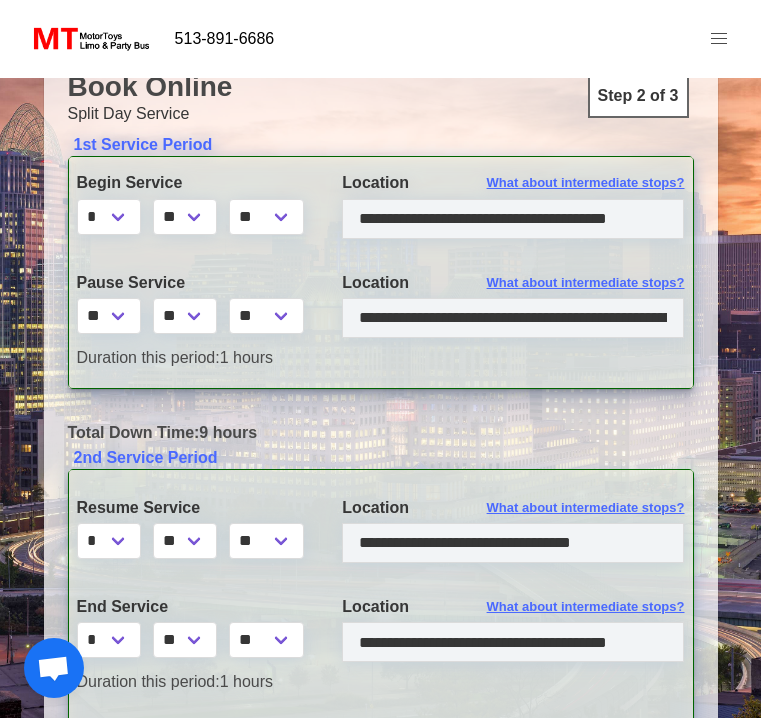 scroll, scrollTop: 154, scrollLeft: 0, axis: vertical 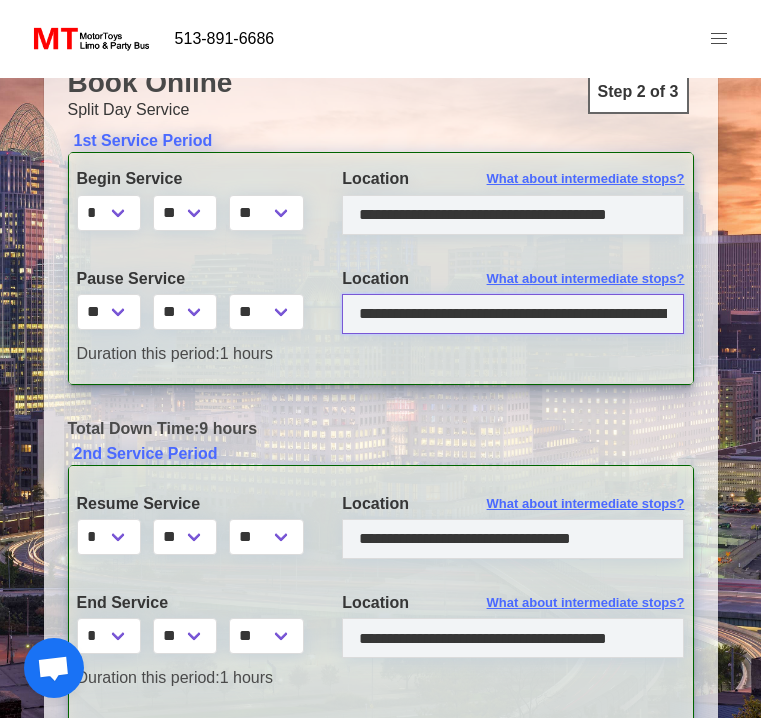 click on "**********" at bounding box center [513, 314] 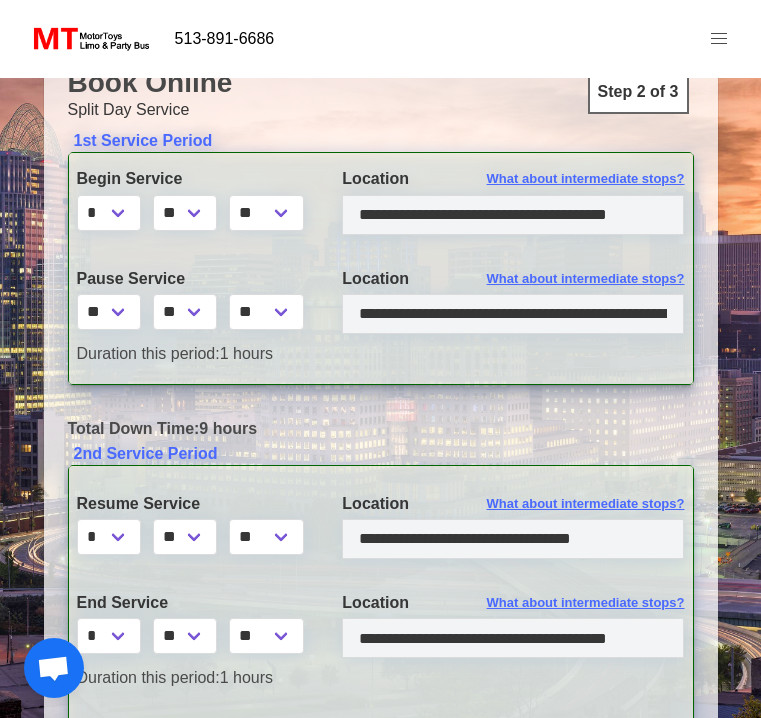 click on "Duration this period:
1 hours" at bounding box center (381, 354) 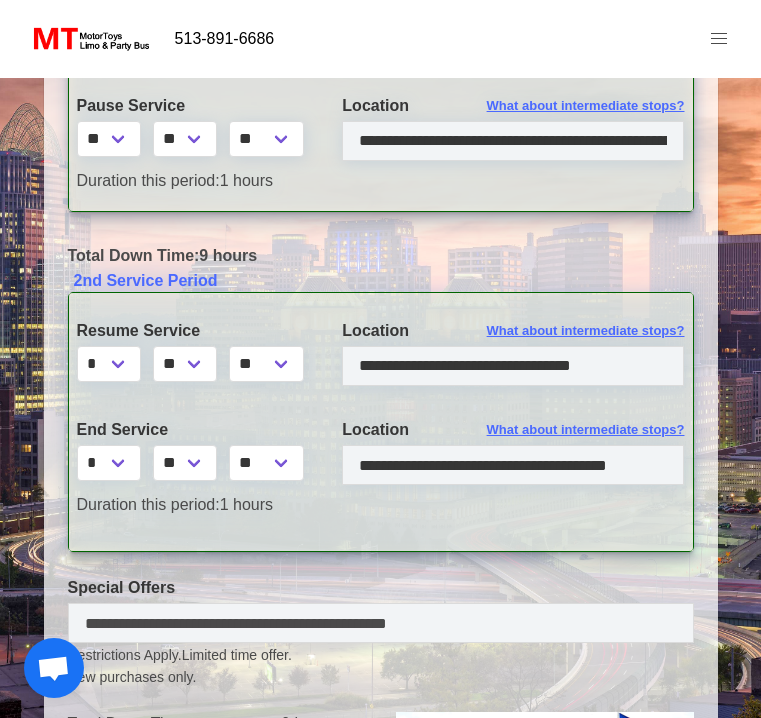 scroll, scrollTop: 414, scrollLeft: 0, axis: vertical 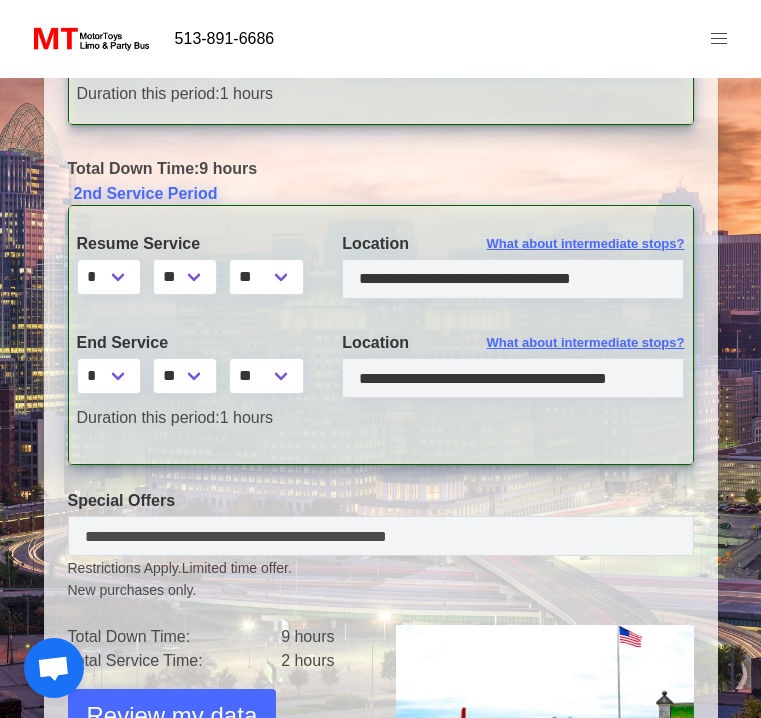 click on "**********" at bounding box center [381, 335] 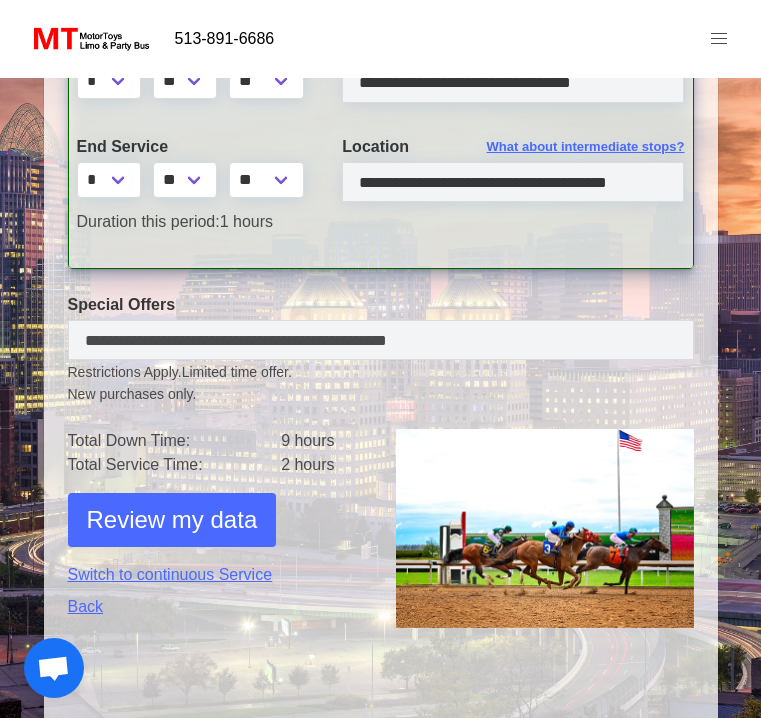 scroll, scrollTop: 621, scrollLeft: 0, axis: vertical 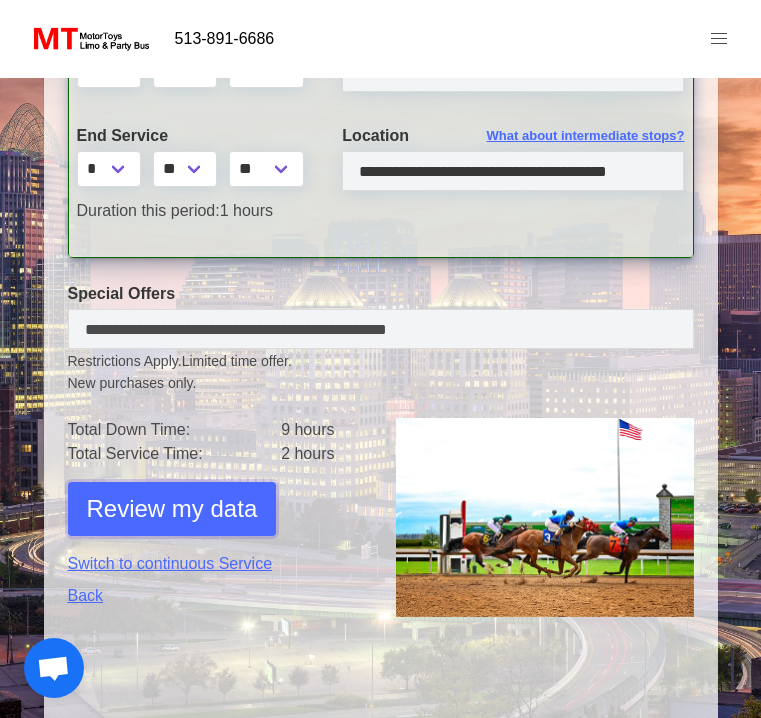 click on "Review my data" at bounding box center [172, 509] 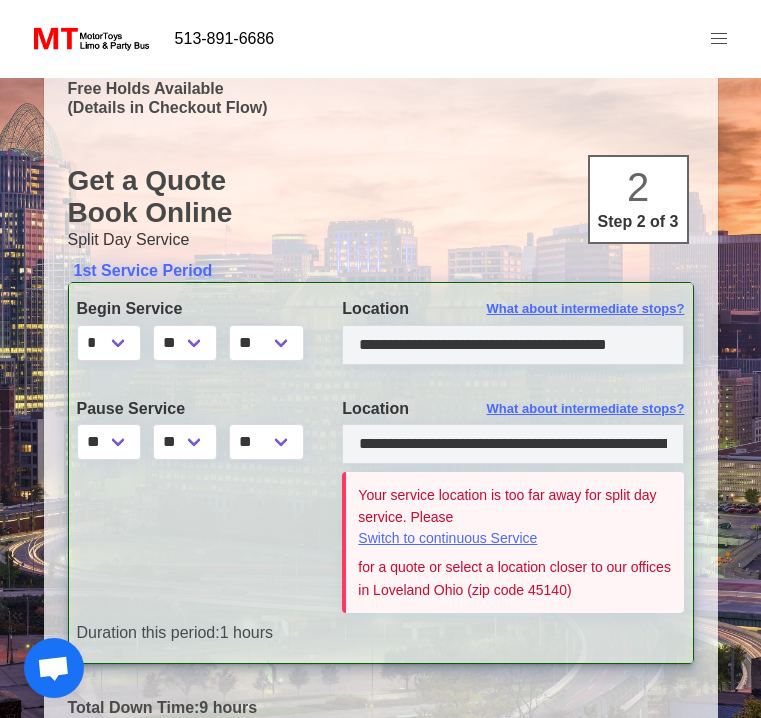 scroll, scrollTop: 0, scrollLeft: 0, axis: both 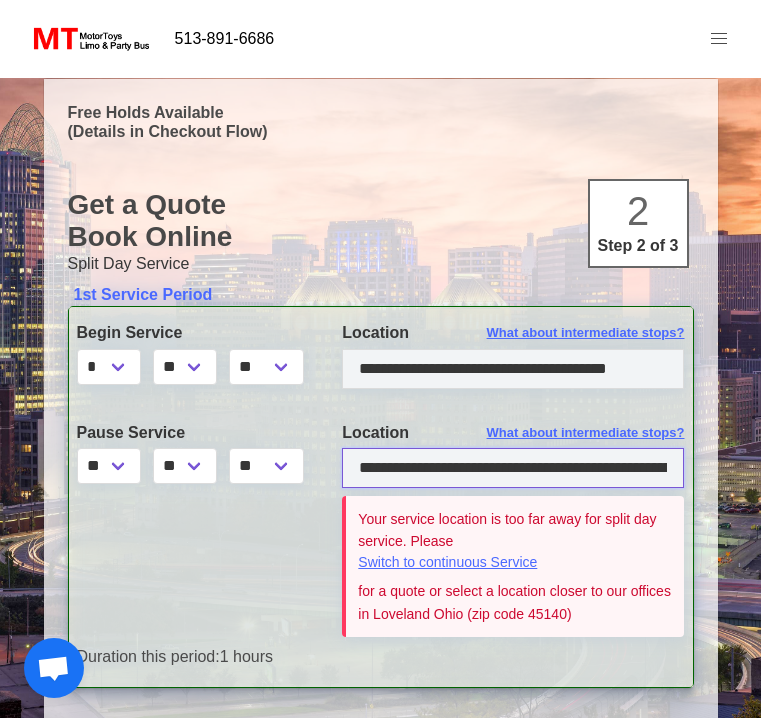 click on "**********" at bounding box center [513, 468] 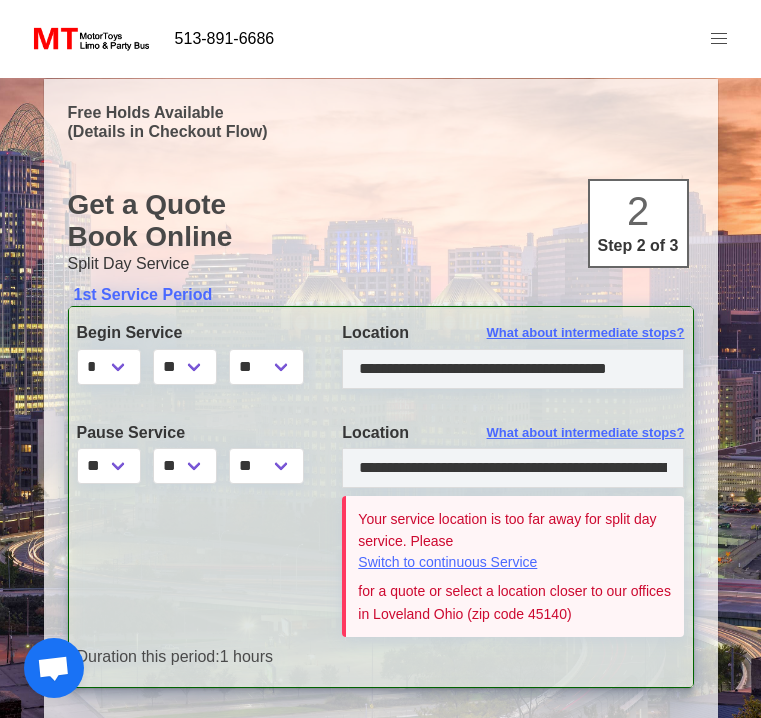click on "Loveland [STATE] (zip code [POSTAL_CODE])" at bounding box center (381, 497) 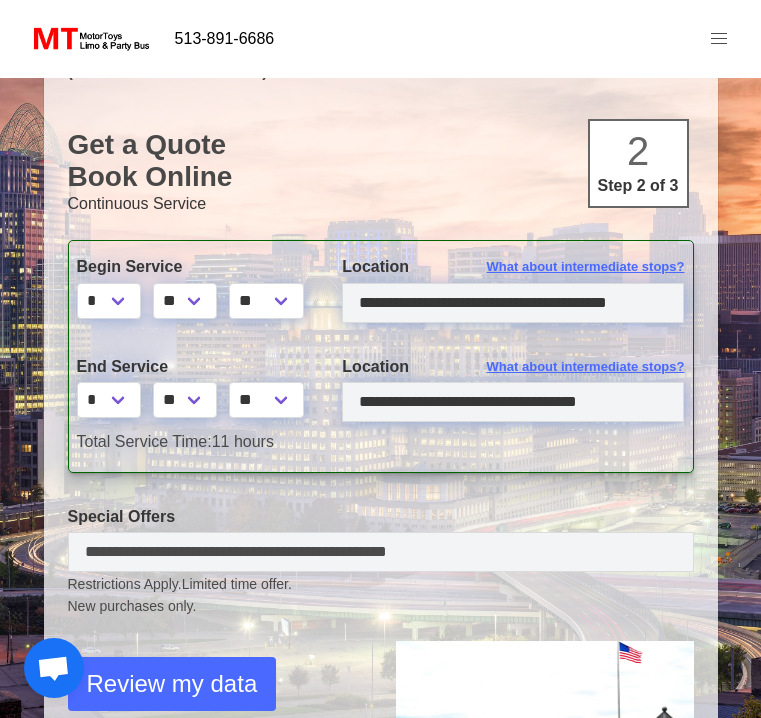 scroll, scrollTop: 69, scrollLeft: 0, axis: vertical 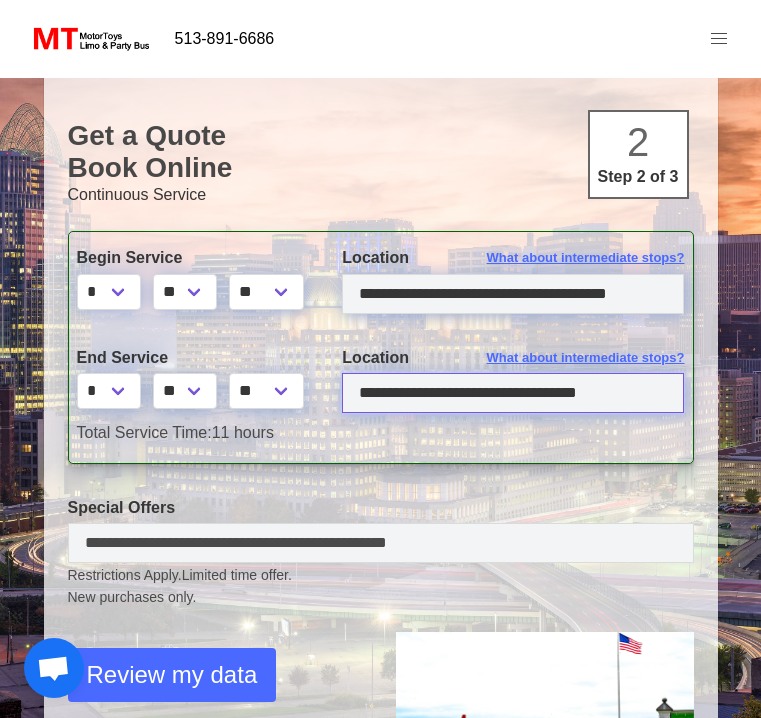 click on "**********" at bounding box center (513, 393) 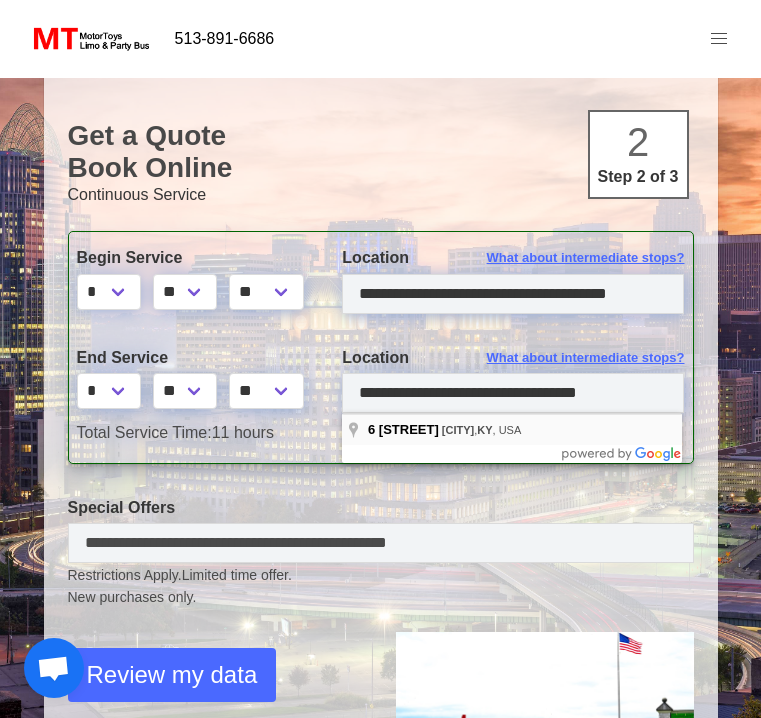 type on "**********" 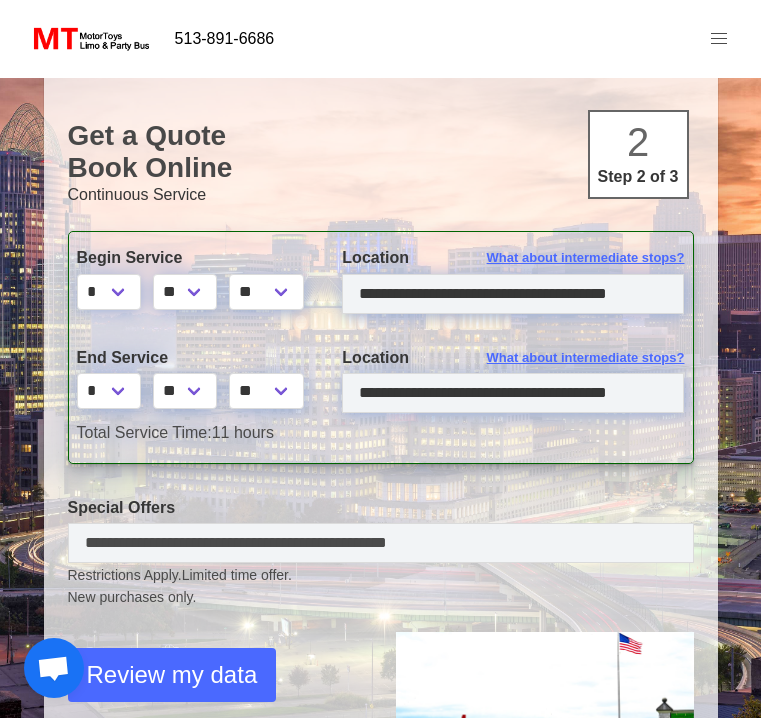 click on "Total Service Time:
11 hours" at bounding box center (381, 433) 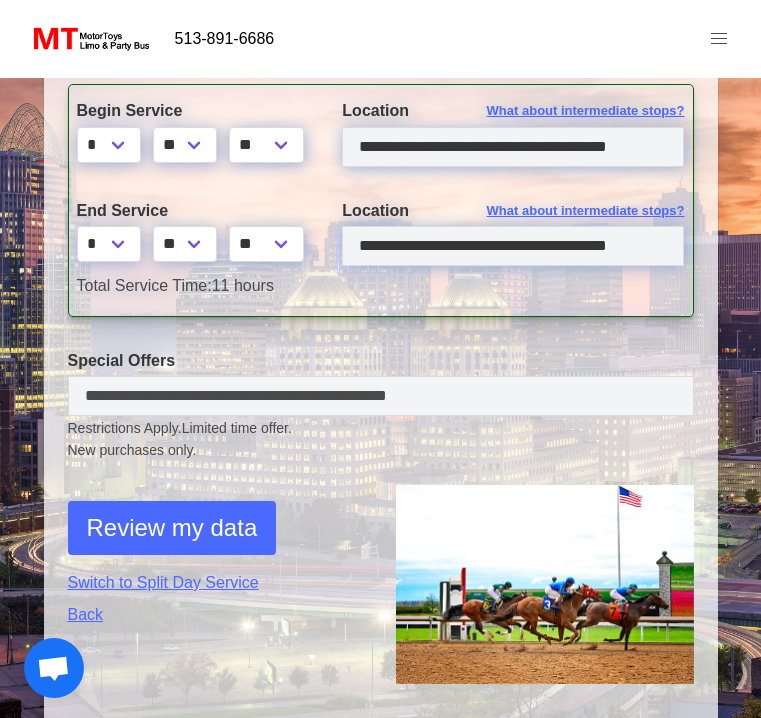 scroll, scrollTop: 218, scrollLeft: 0, axis: vertical 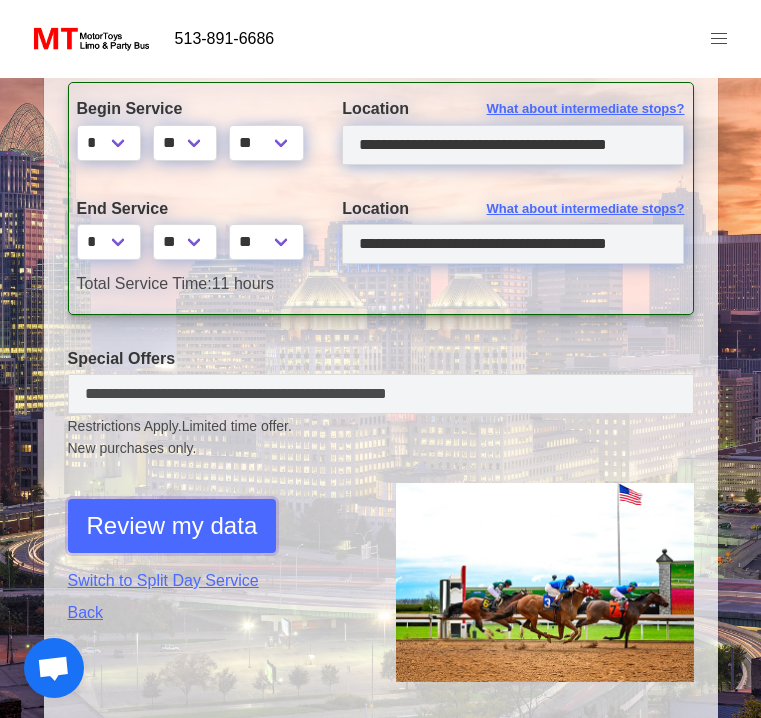 click on "Review my data" at bounding box center (172, 526) 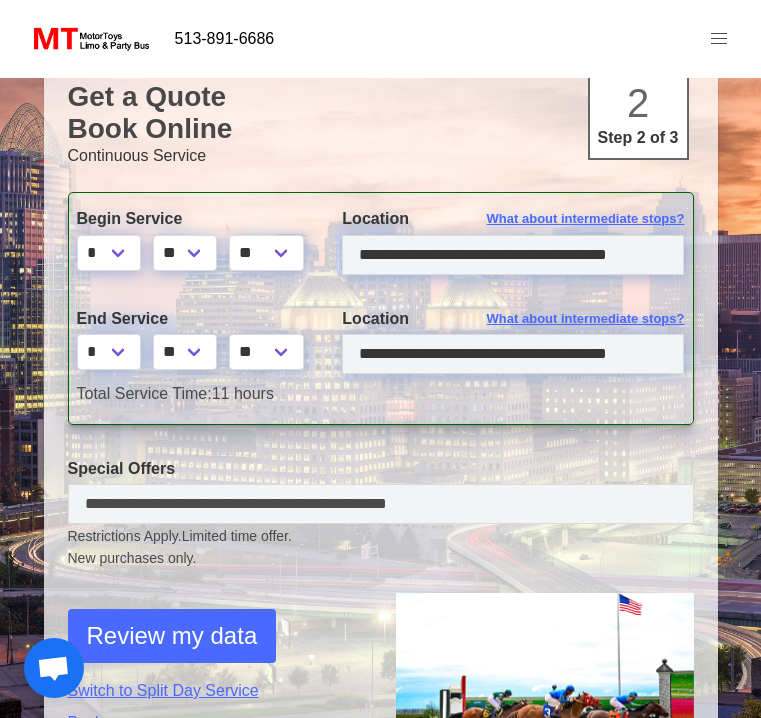 select on "*" 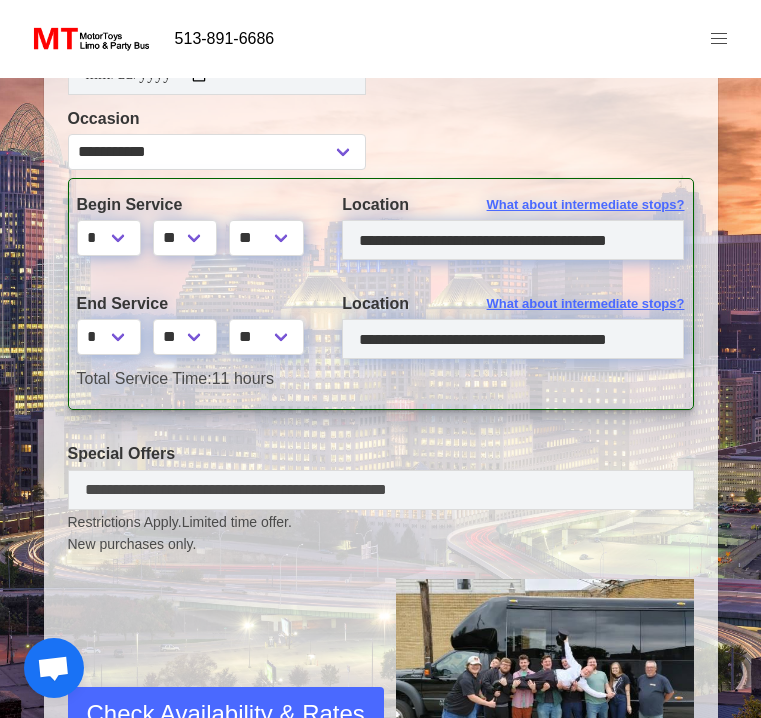 scroll, scrollTop: 575, scrollLeft: 0, axis: vertical 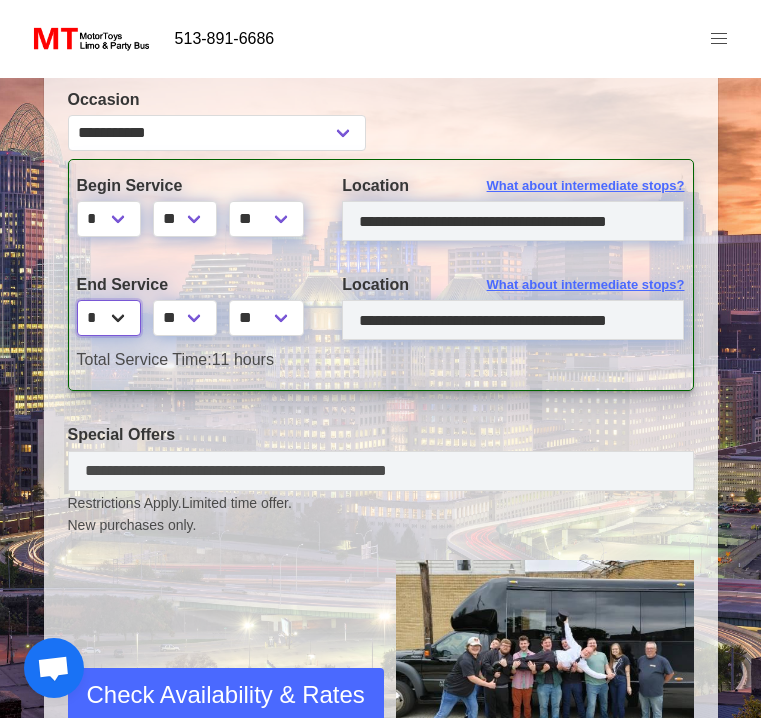 click on "* * * * * * * * * ** ** **" at bounding box center [109, 318] 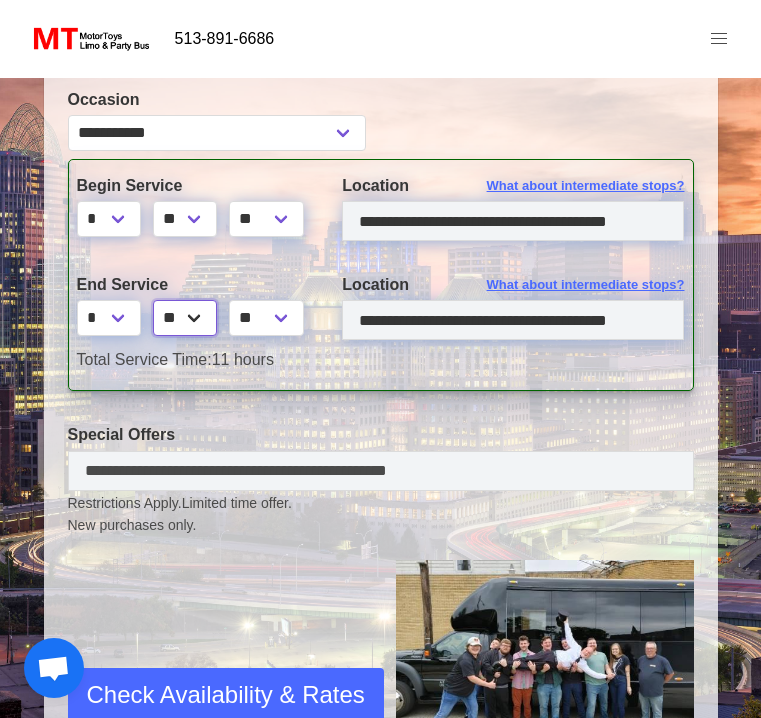 click on "** ** ** **" at bounding box center (185, 318) 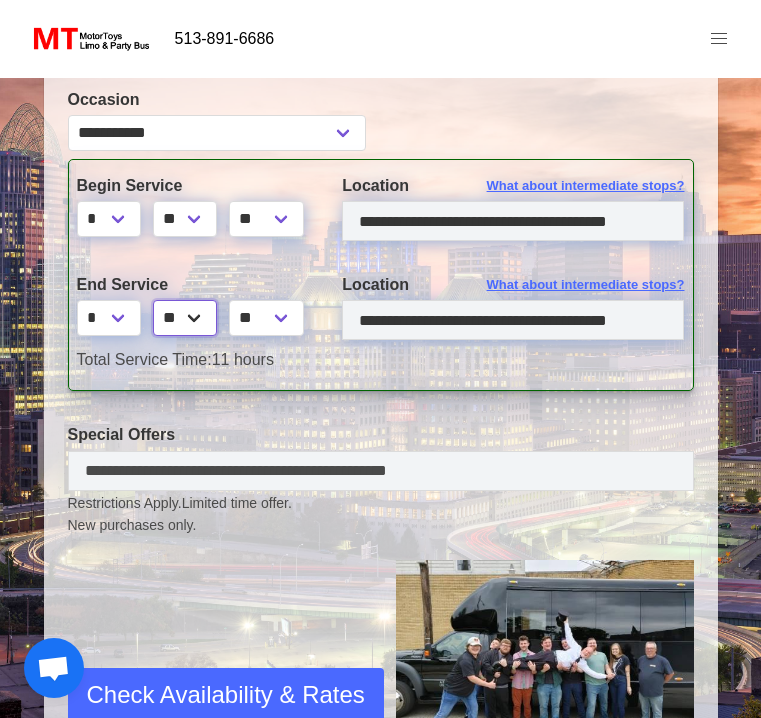 select on "*" 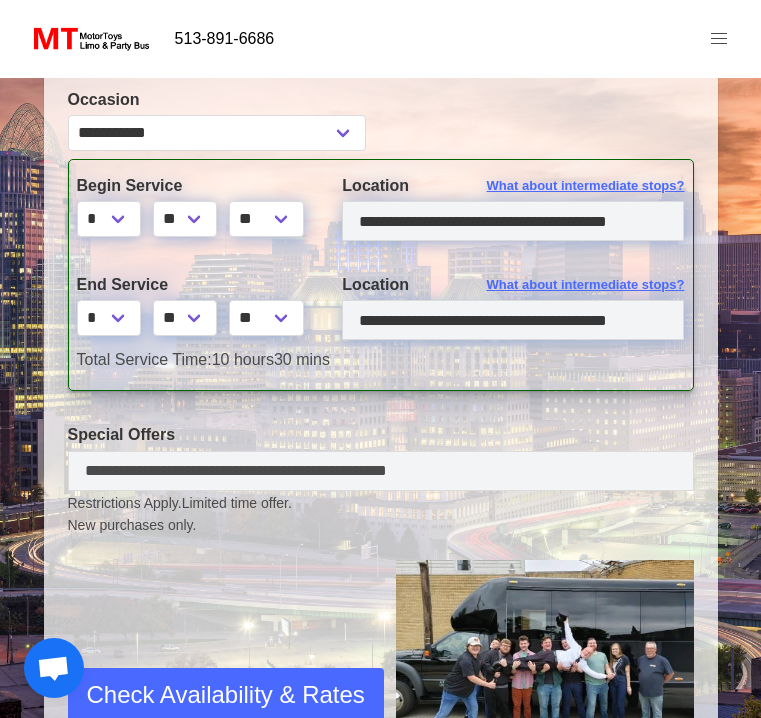 click on "Total Service Time:" at bounding box center (144, 359) 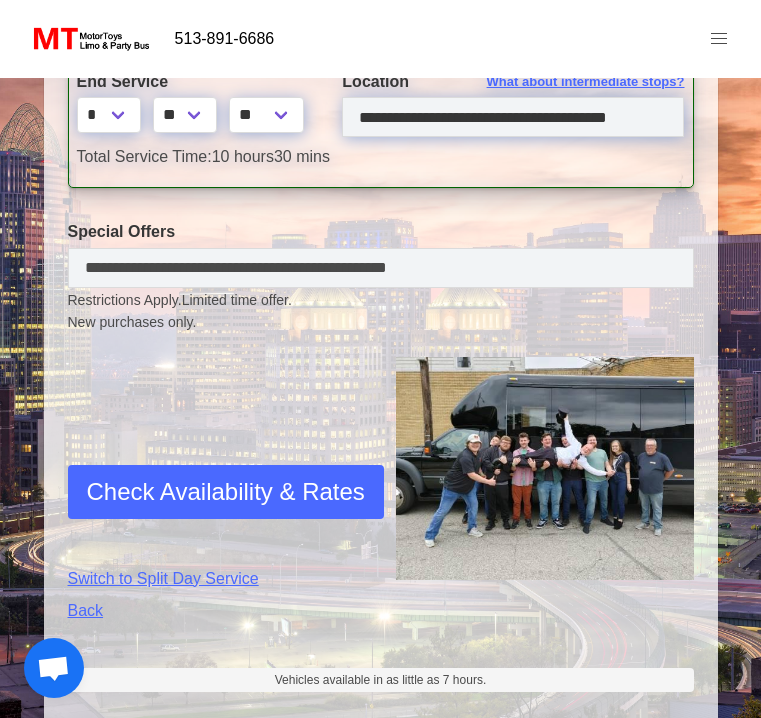 scroll, scrollTop: 563, scrollLeft: 0, axis: vertical 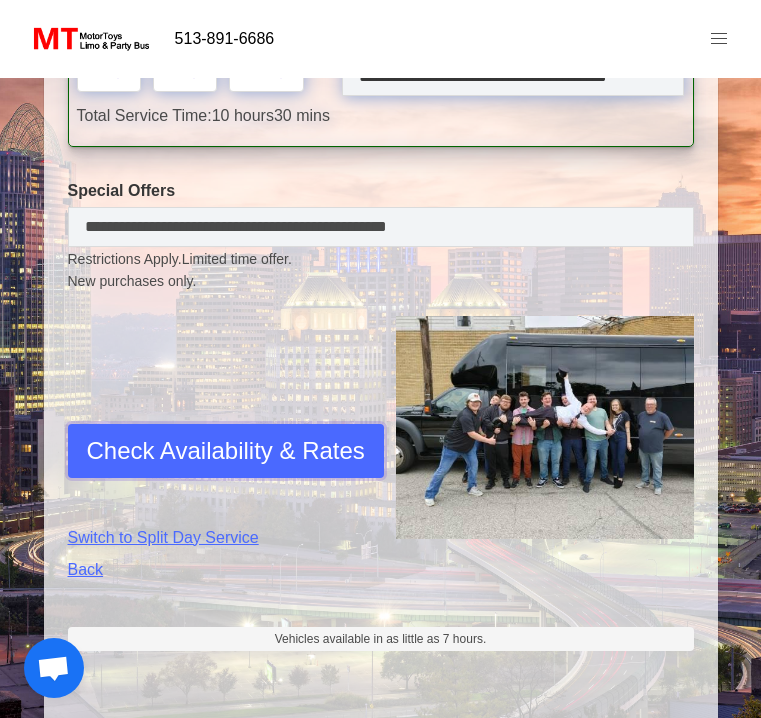click on "Check Availability & Rates" at bounding box center (226, 451) 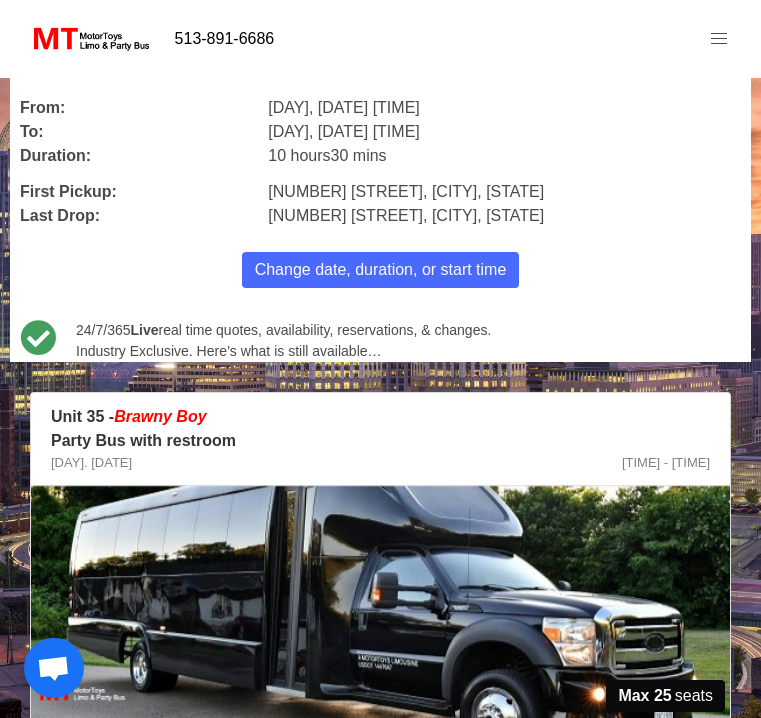 scroll, scrollTop: 0, scrollLeft: 0, axis: both 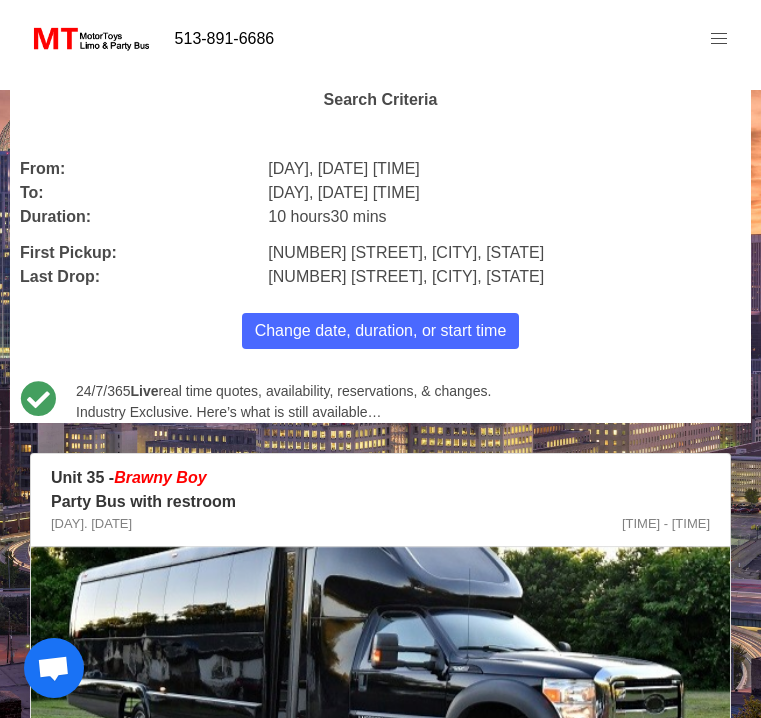click on "Party Bus with restroom" at bounding box center [380, 502] 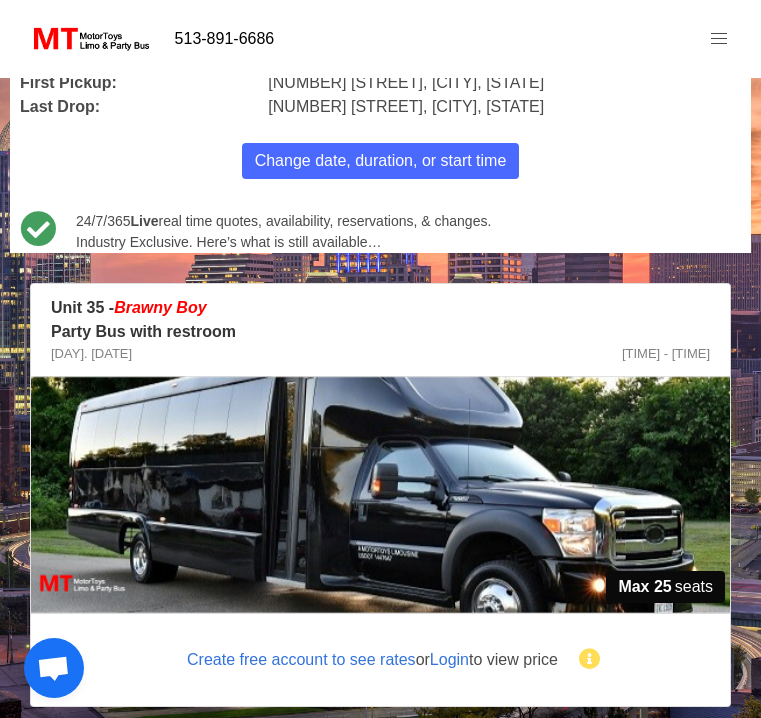 scroll, scrollTop: 297, scrollLeft: 0, axis: vertical 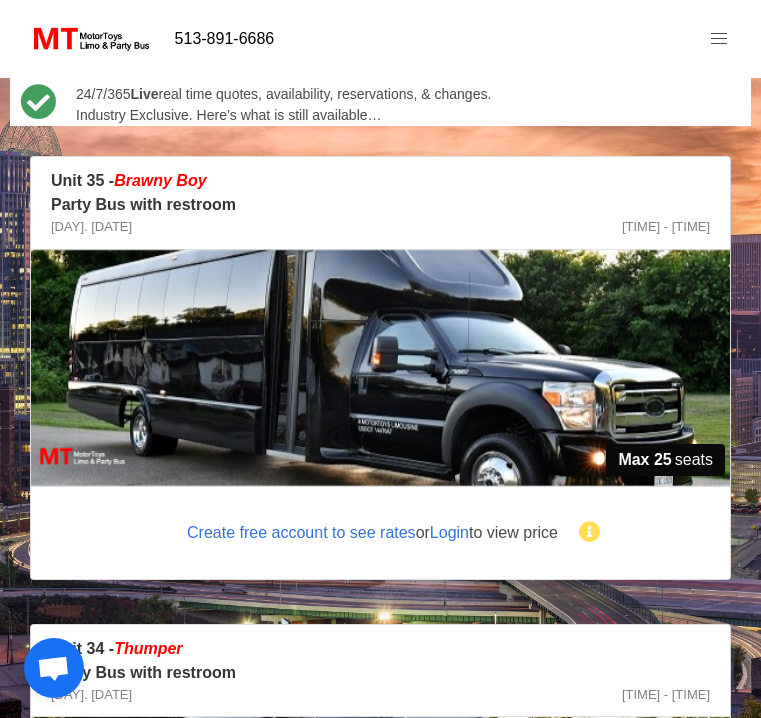 click on "Create free account to see rates" at bounding box center [301, 532] 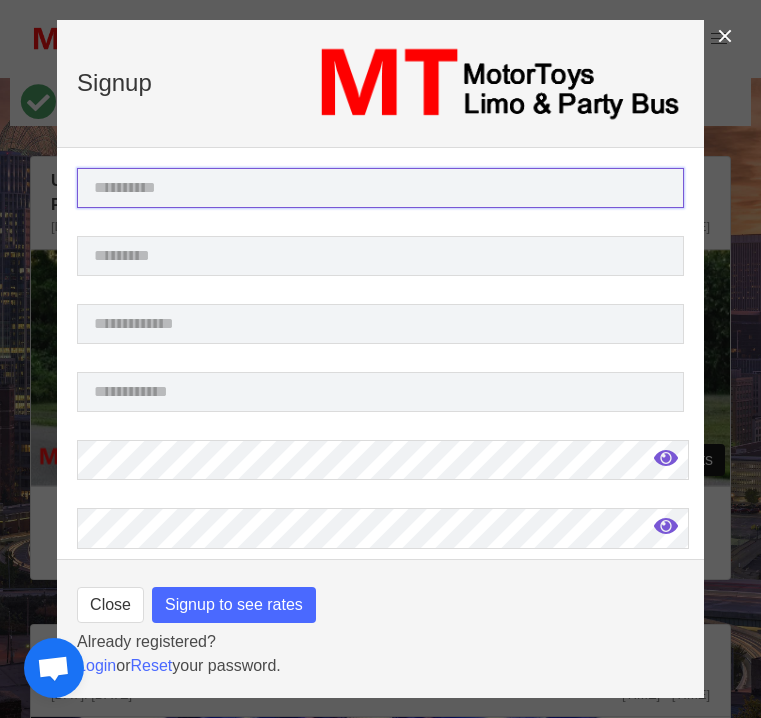 click at bounding box center (380, 188) 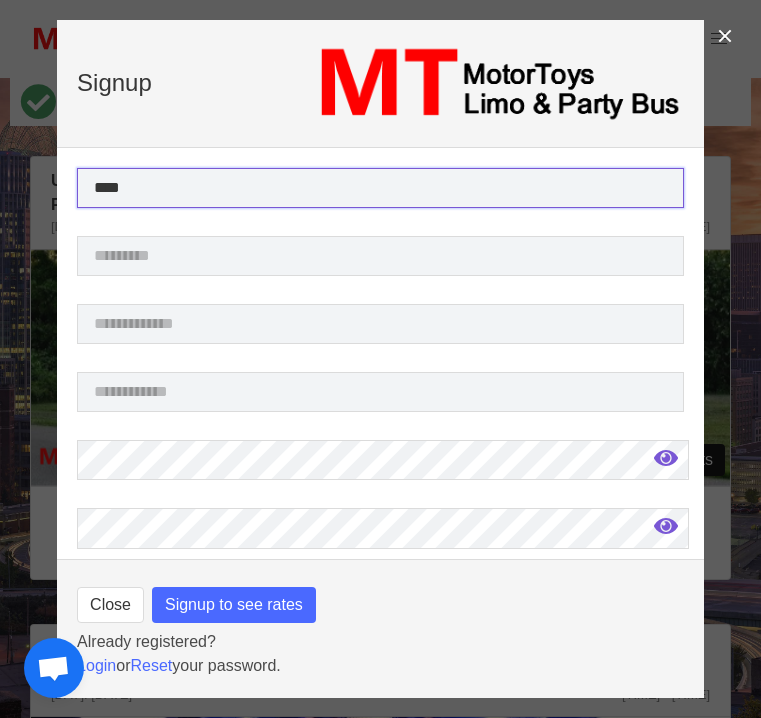 type on "****" 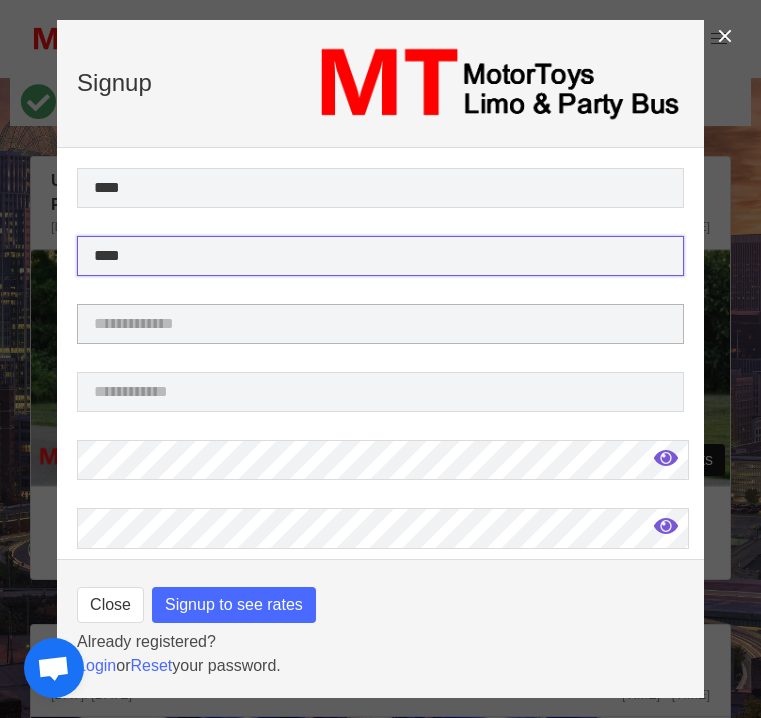 type on "****" 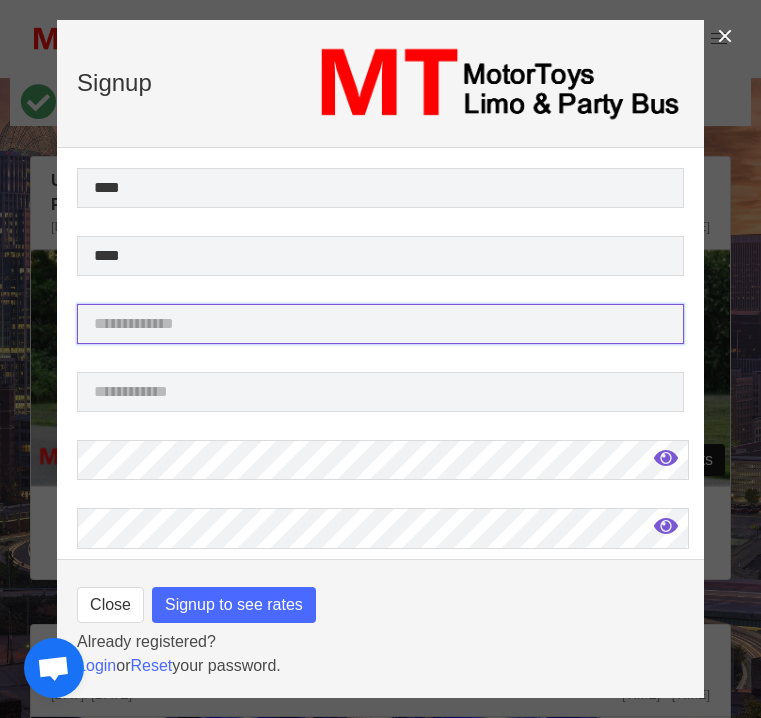 click at bounding box center [380, 324] 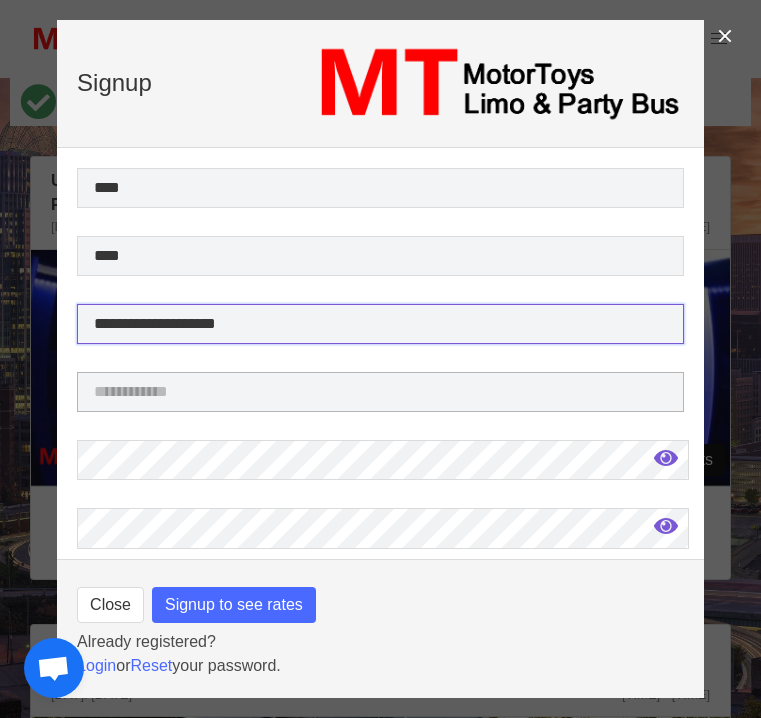 type on "**********" 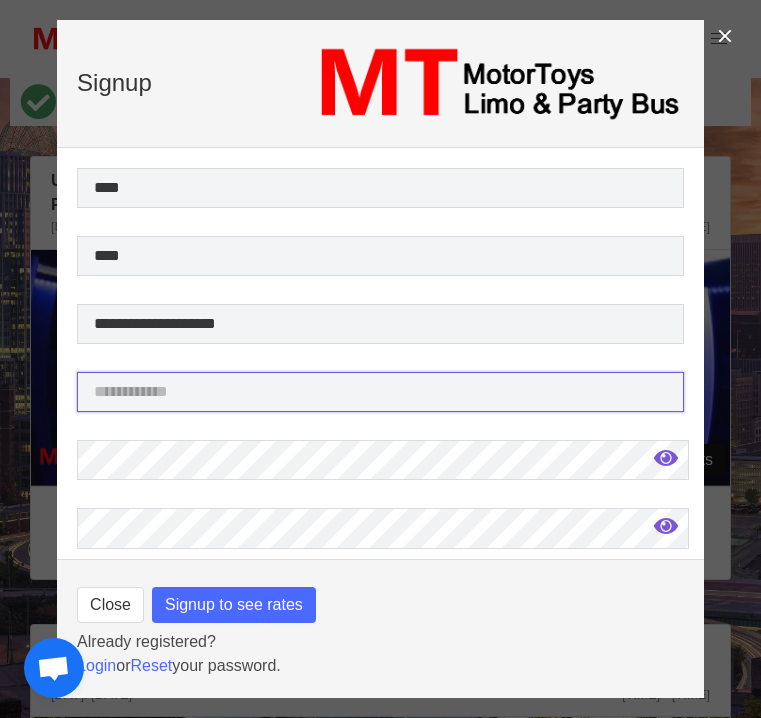 click at bounding box center (380, 392) 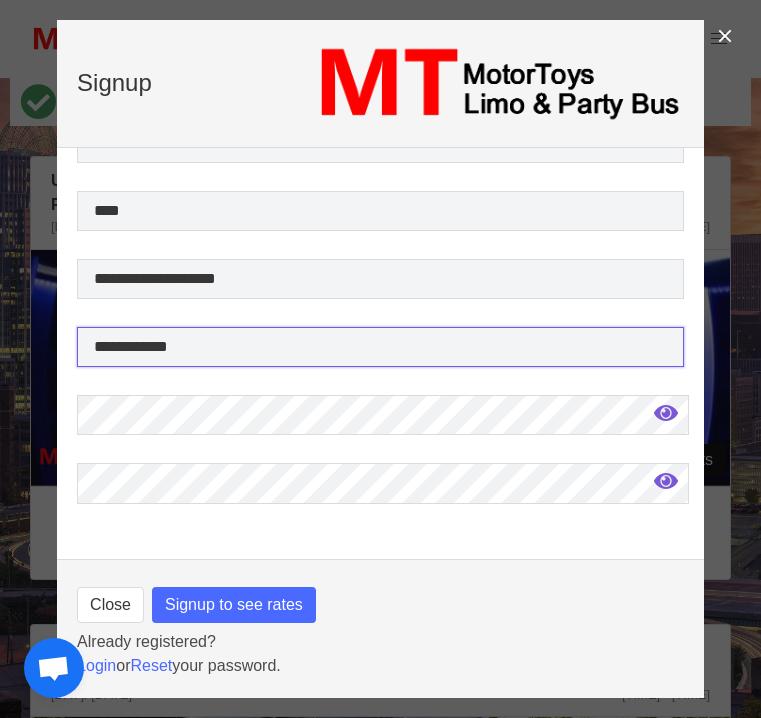 scroll, scrollTop: 49, scrollLeft: 0, axis: vertical 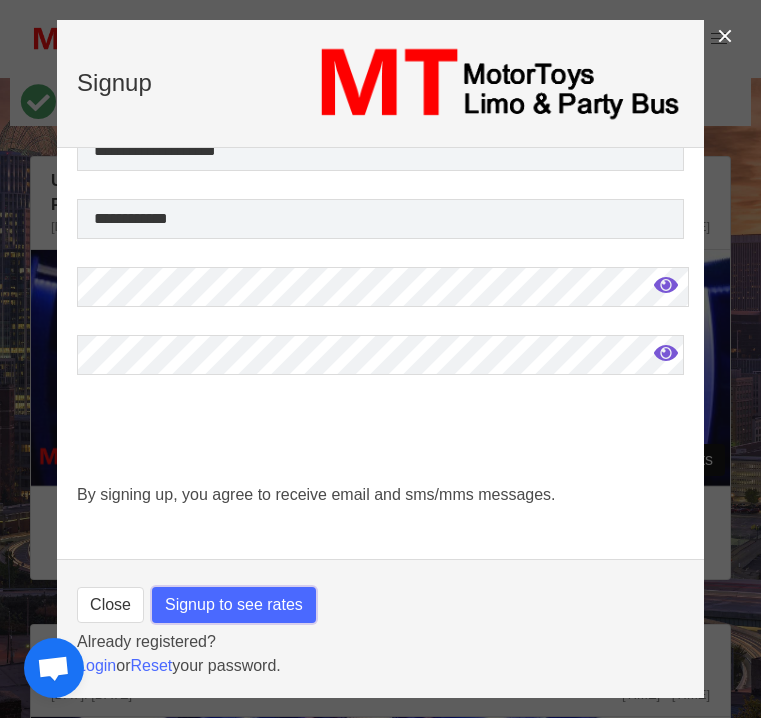 click on "Signup to see rates" at bounding box center [234, 605] 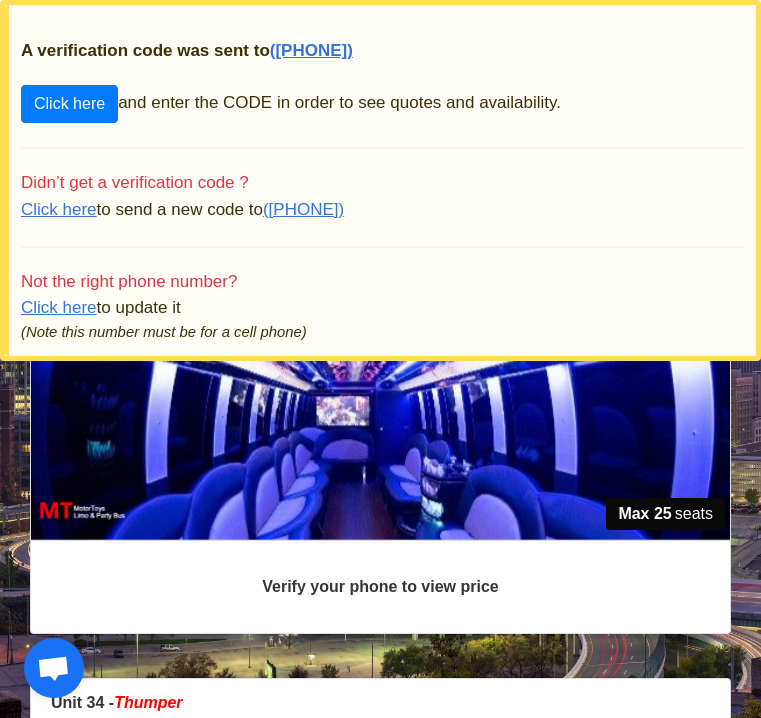 scroll, scrollTop: 248, scrollLeft: 0, axis: vertical 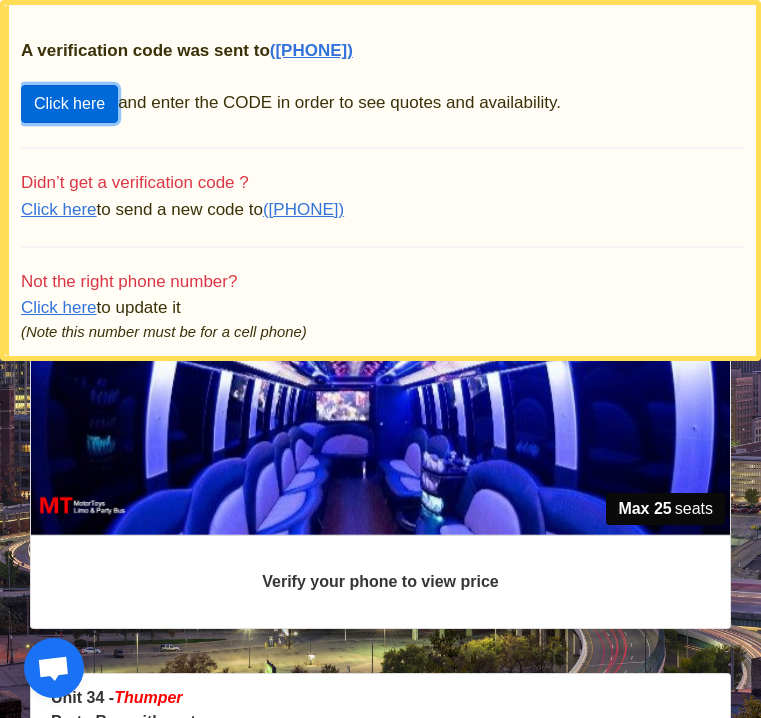 click on "Click here" at bounding box center (69, 104) 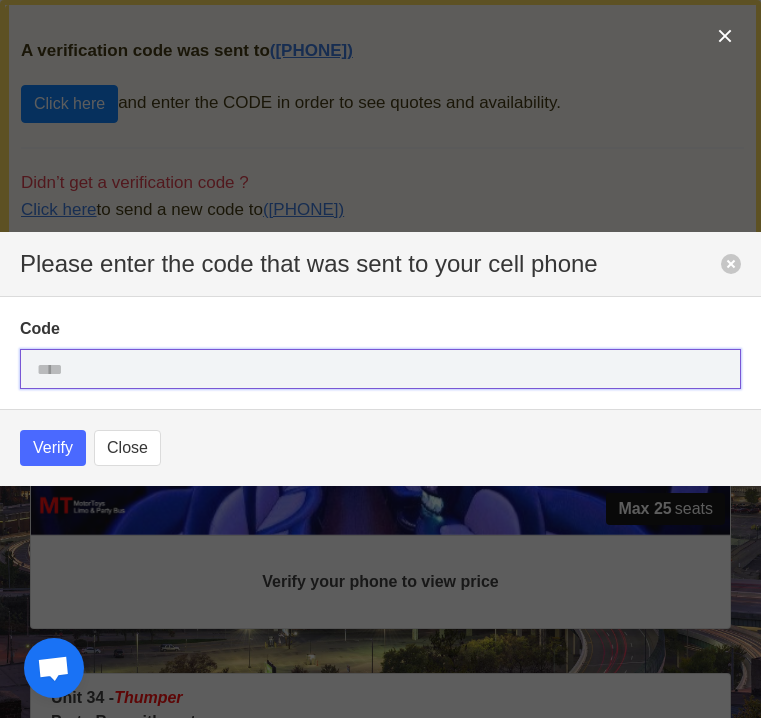 click at bounding box center (380, 369) 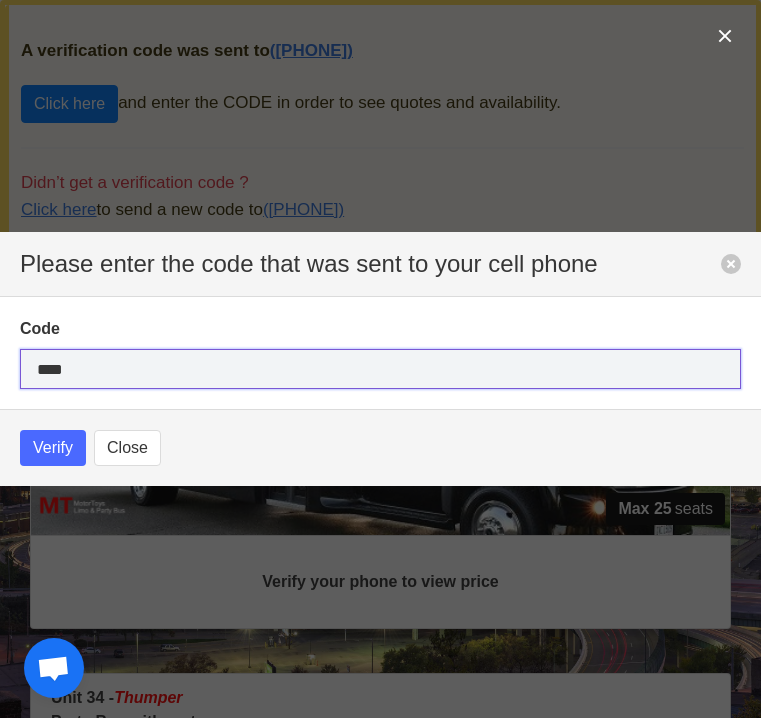 type on "****" 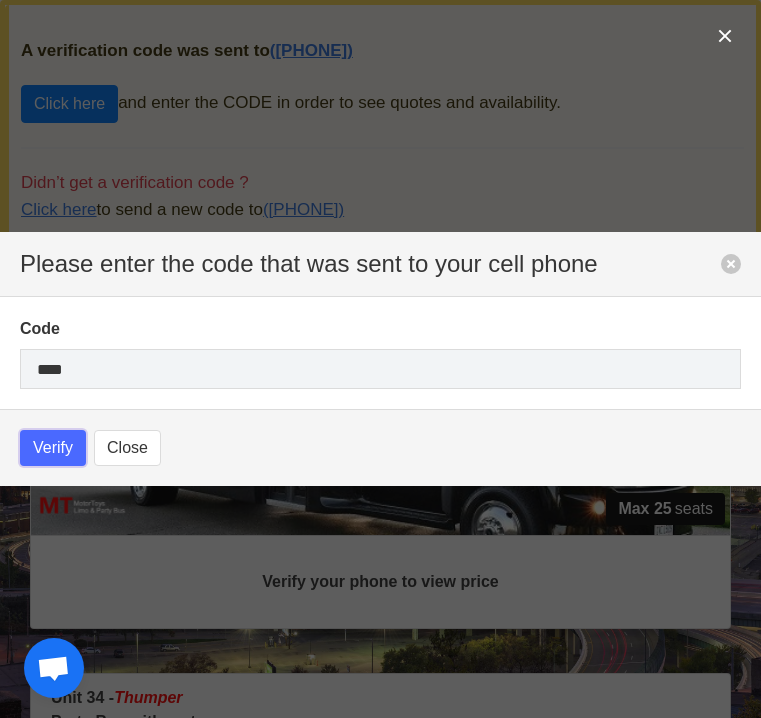 click on "Verify" at bounding box center [53, 448] 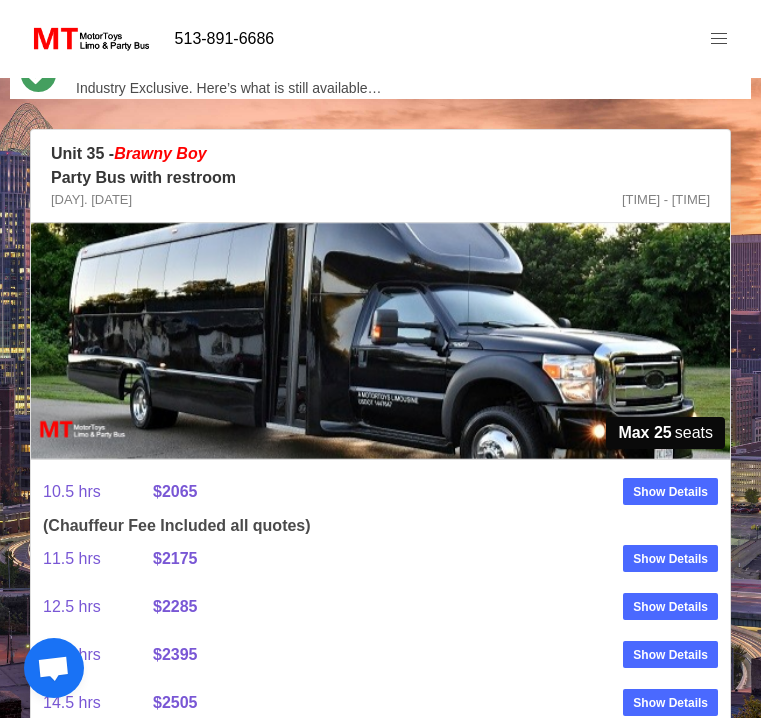 scroll, scrollTop: 322, scrollLeft: 0, axis: vertical 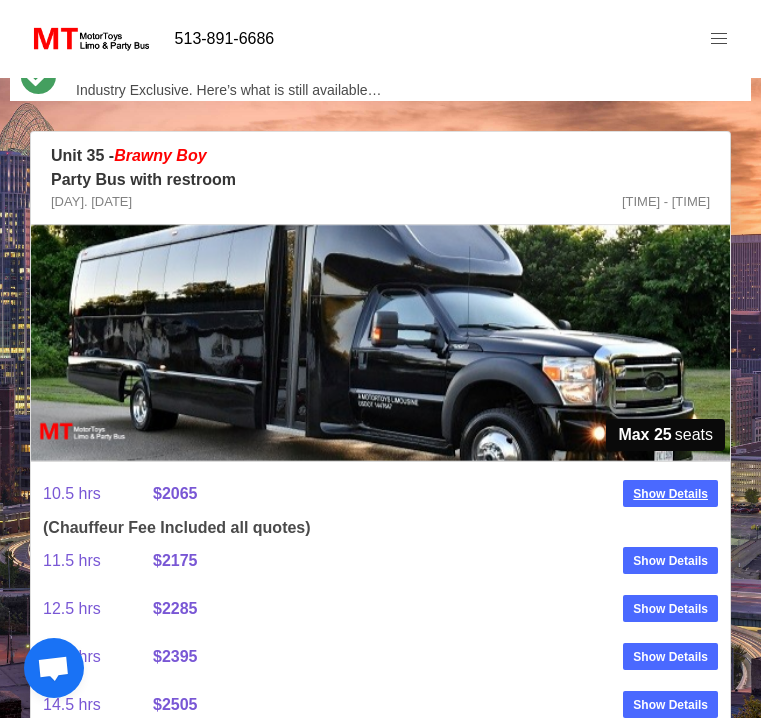 click on "Show Details" at bounding box center [670, 494] 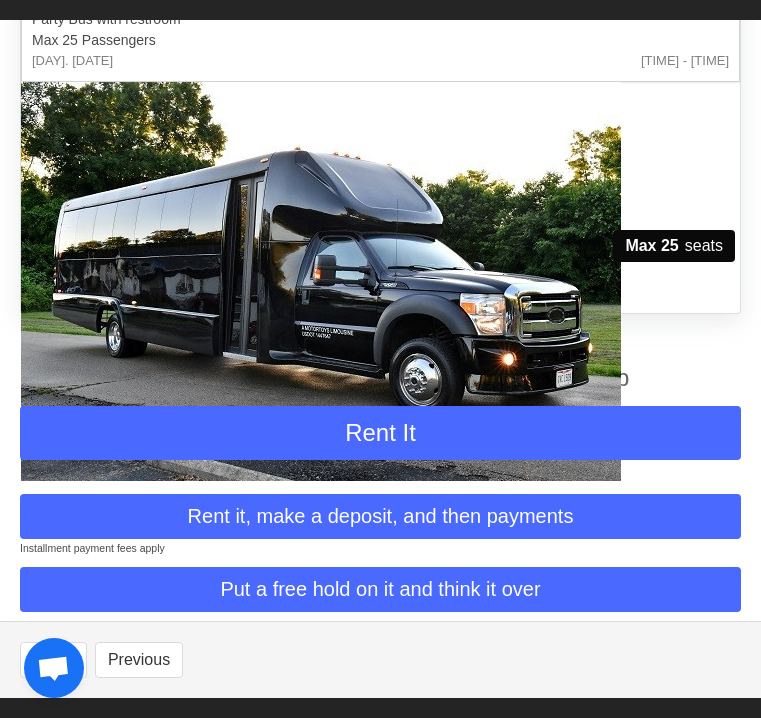 scroll, scrollTop: 169, scrollLeft: 0, axis: vertical 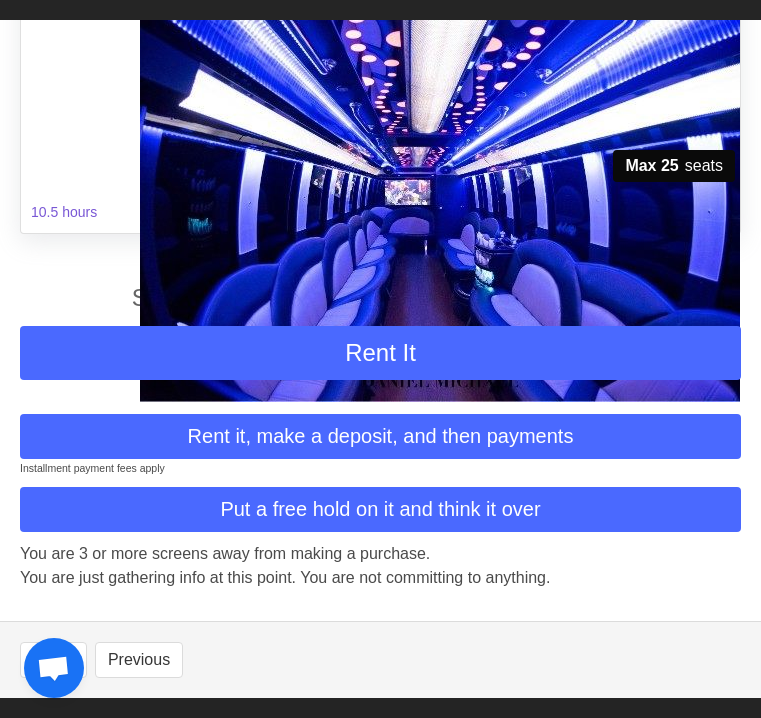 click on "You are just gathering info at this point.  You are not committing to anything." at bounding box center [380, 578] 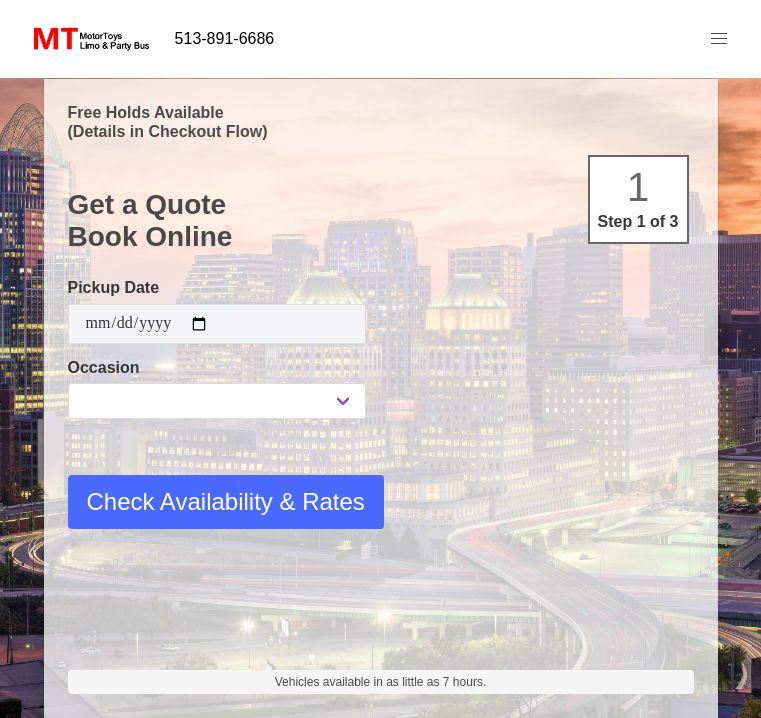 scroll, scrollTop: 0, scrollLeft: 0, axis: both 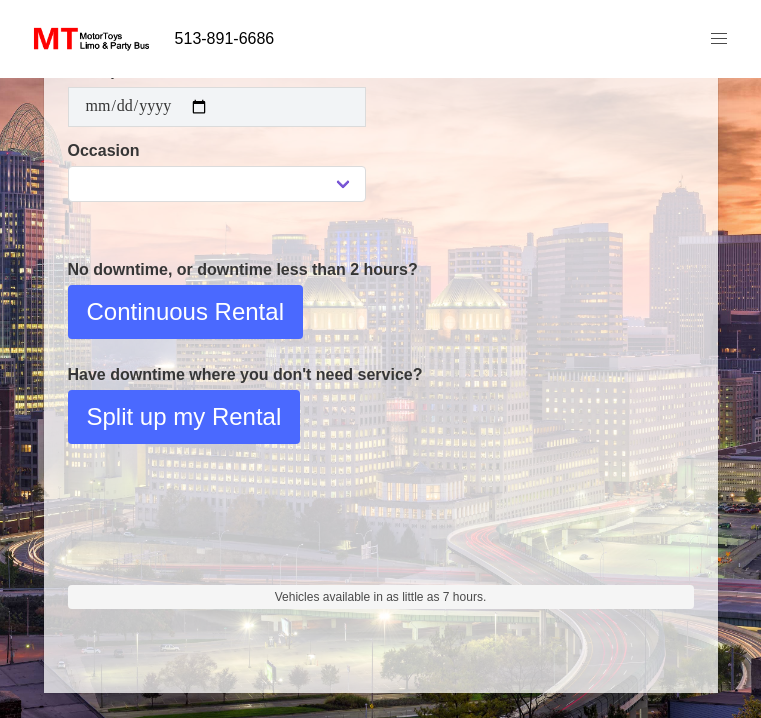 select 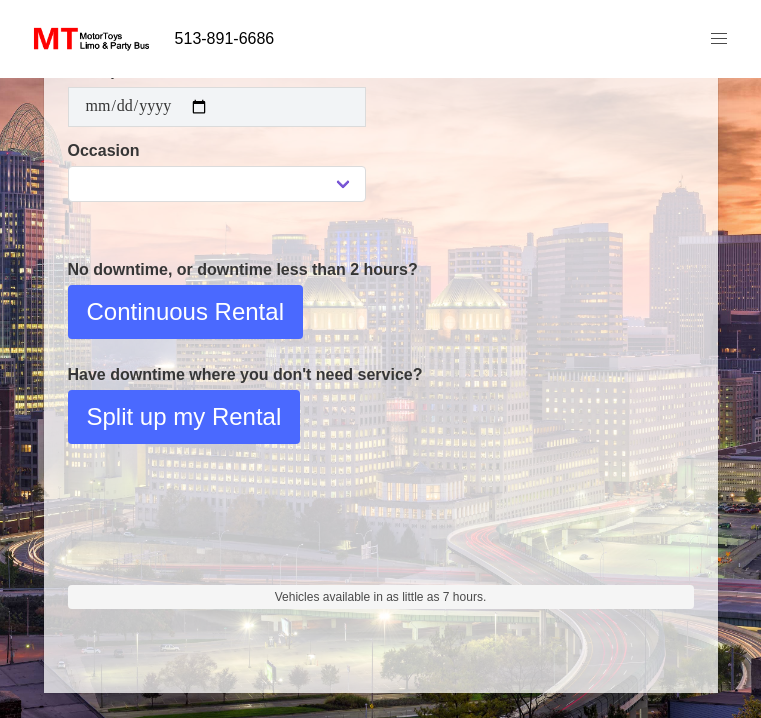 scroll, scrollTop: 0, scrollLeft: 0, axis: both 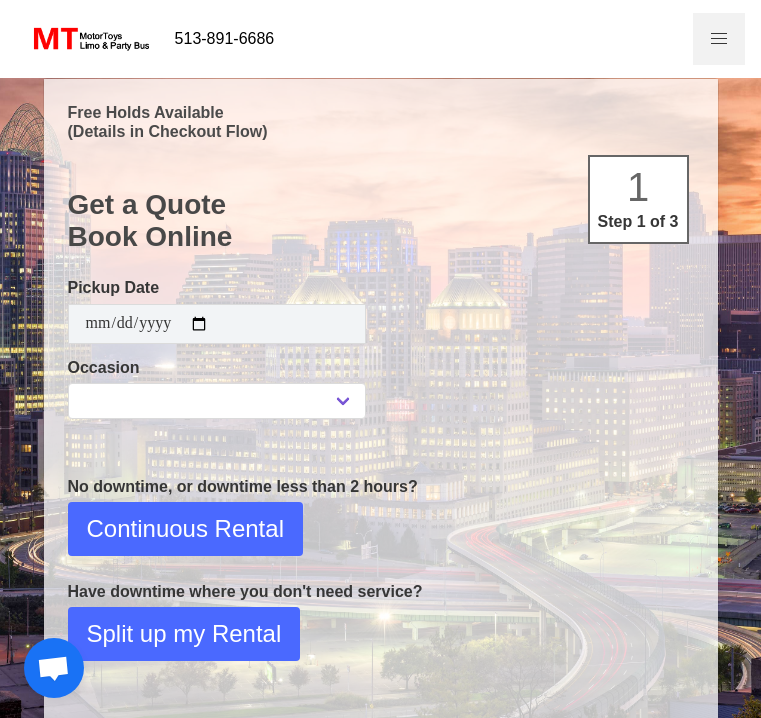 click at bounding box center (719, 39) 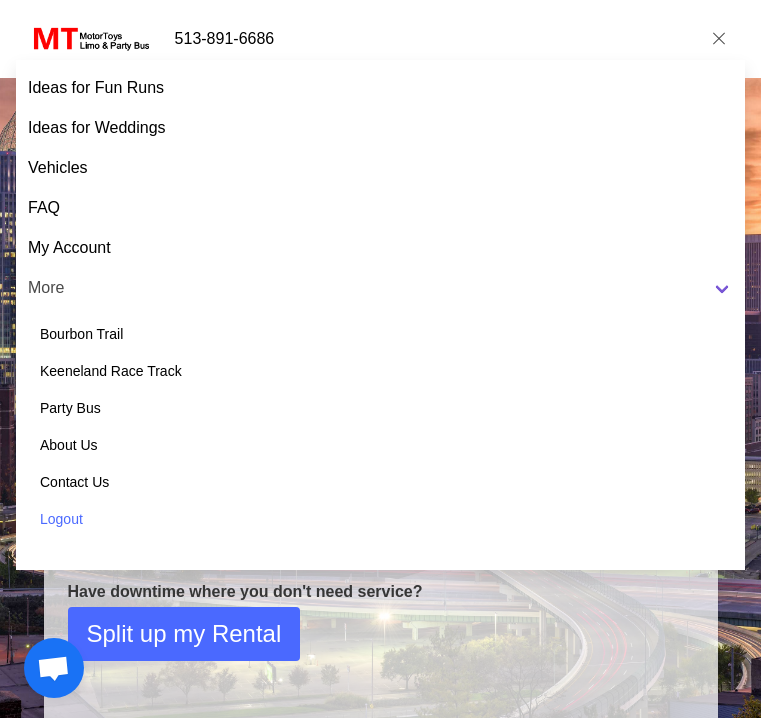 click on "Have downtime where you don't need service?" at bounding box center (381, 592) 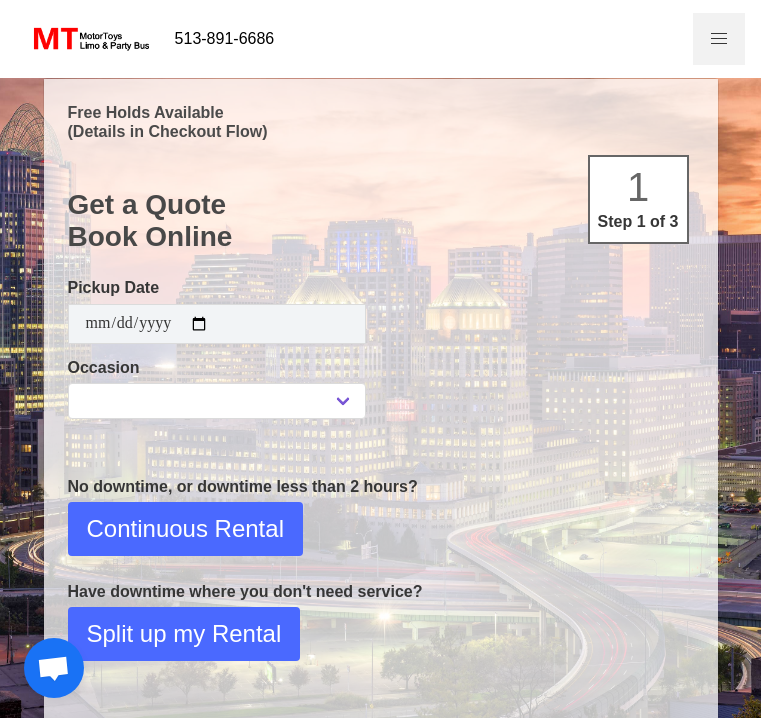 click at bounding box center [719, 39] 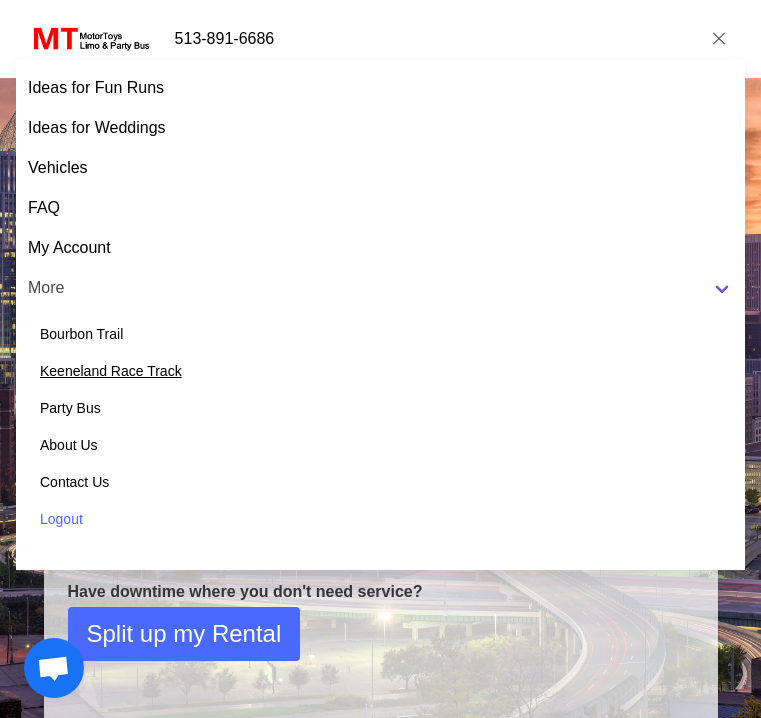 click on "Keeneland Race Track" at bounding box center (111, 371) 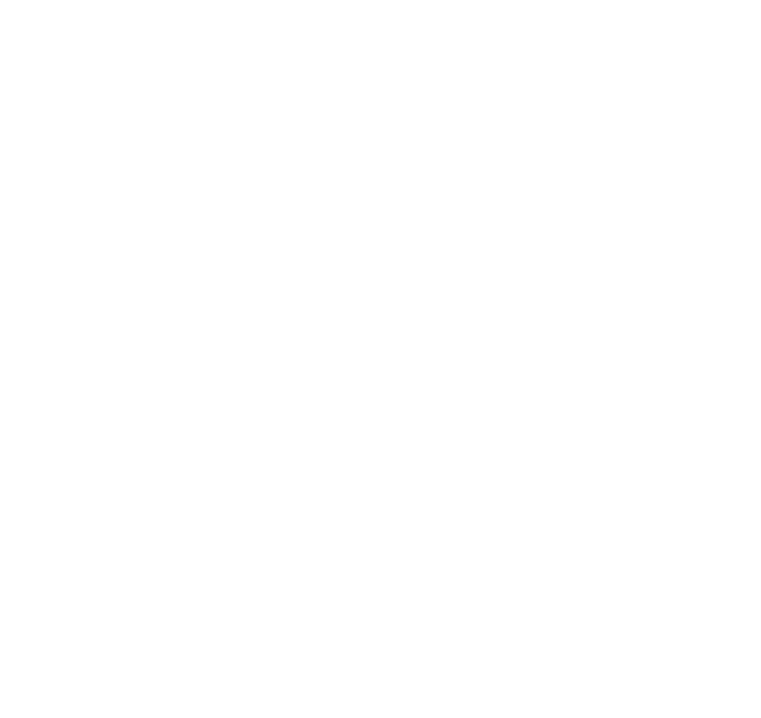 scroll, scrollTop: 0, scrollLeft: 0, axis: both 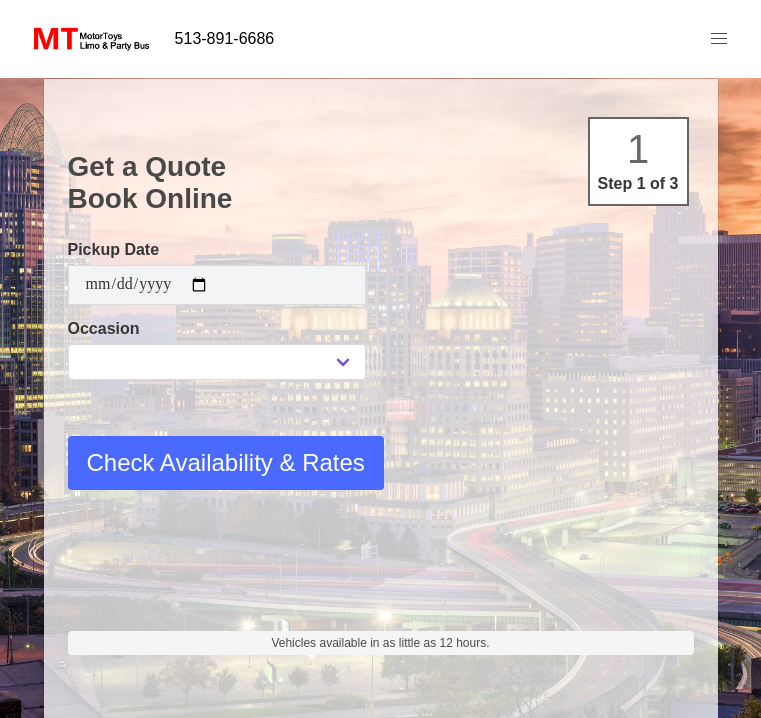 type on "**********" 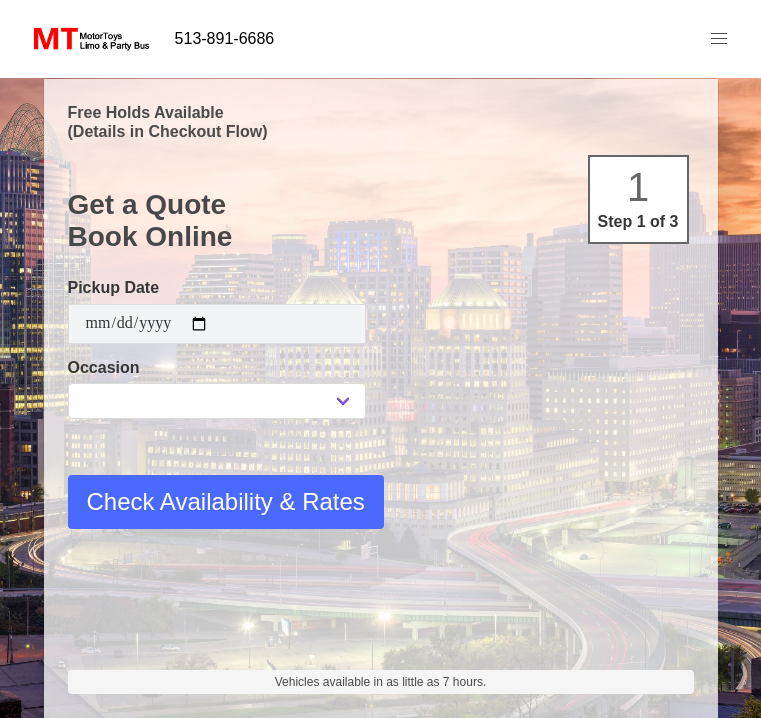 select 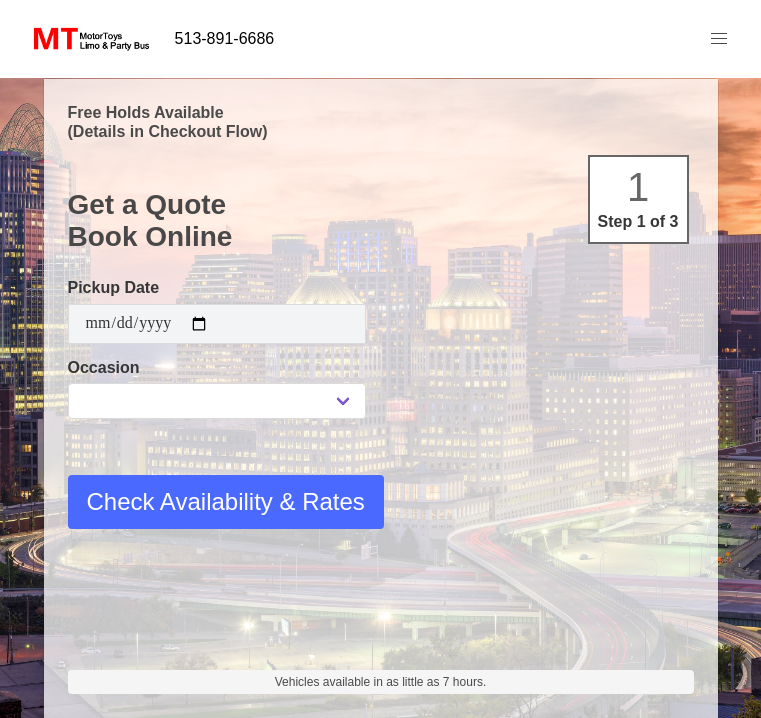 select on "*" 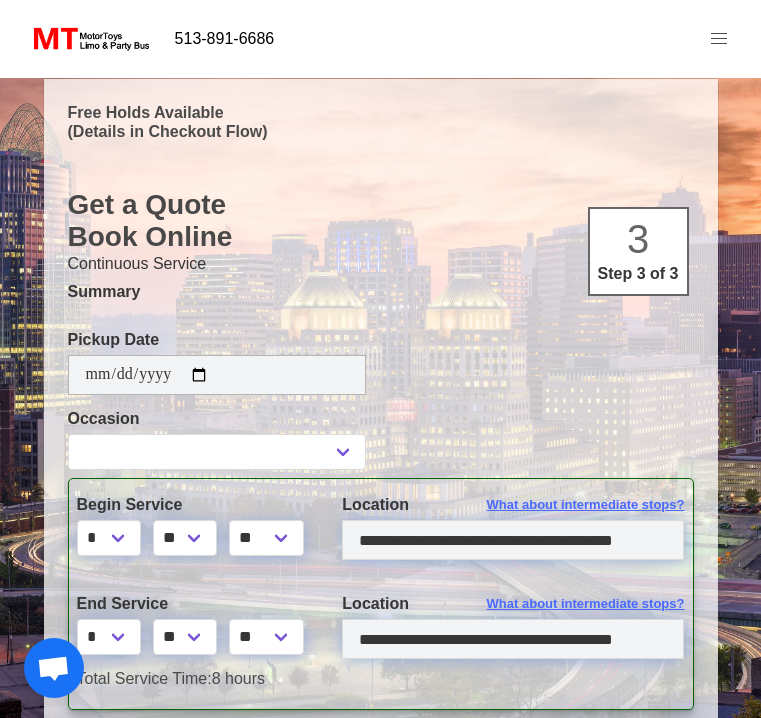 type on "**********" 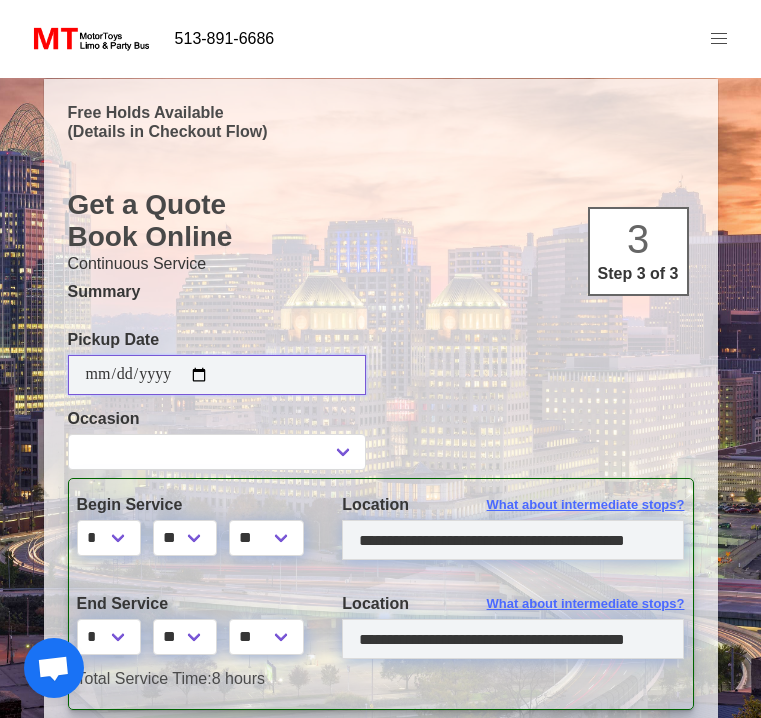 click on "**********" at bounding box center [217, 375] 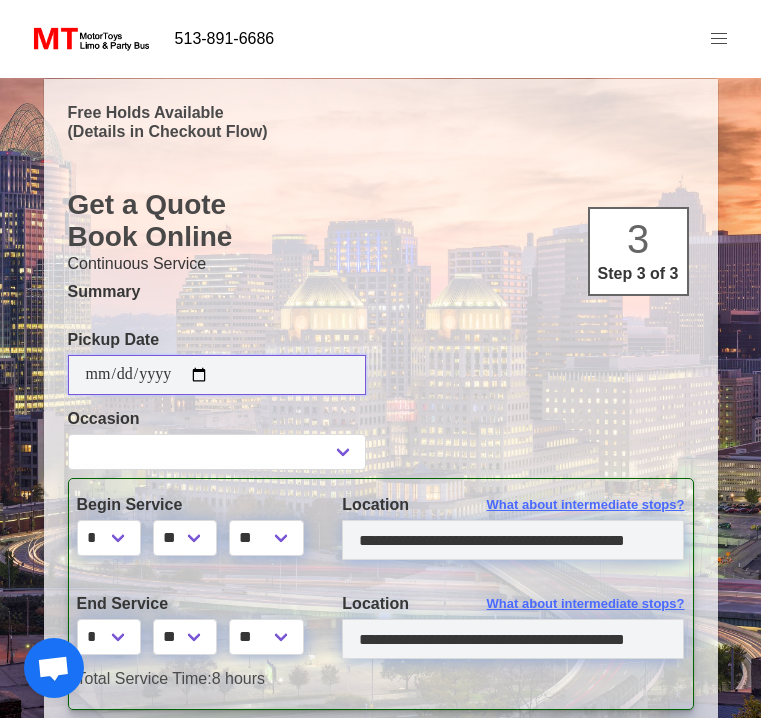 type on "**********" 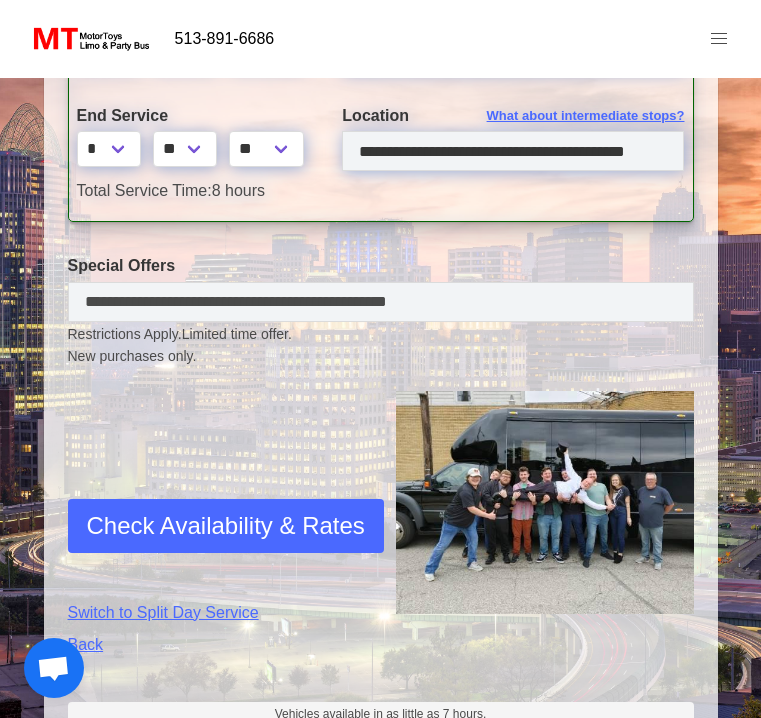 scroll, scrollTop: 494, scrollLeft: 0, axis: vertical 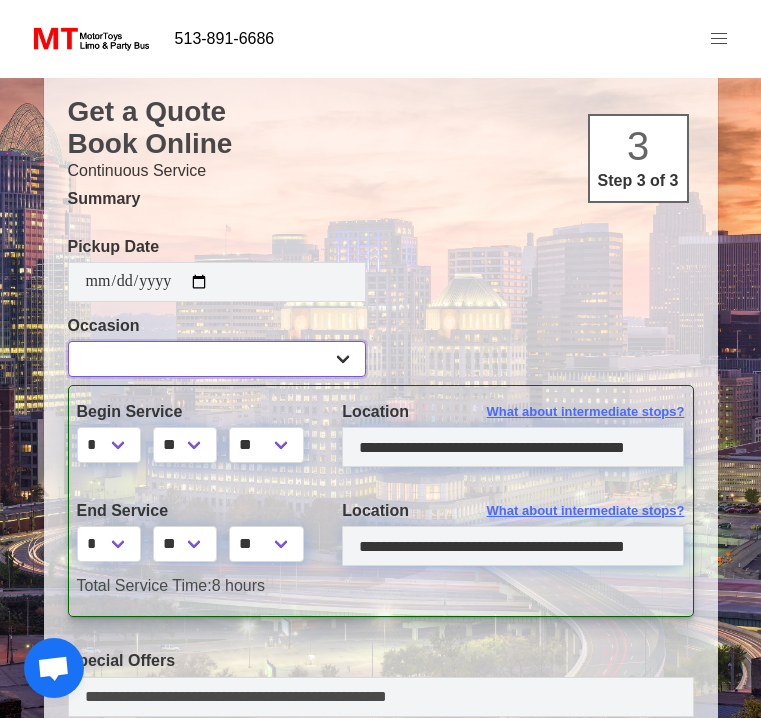 click on "**********" at bounding box center (217, 359) 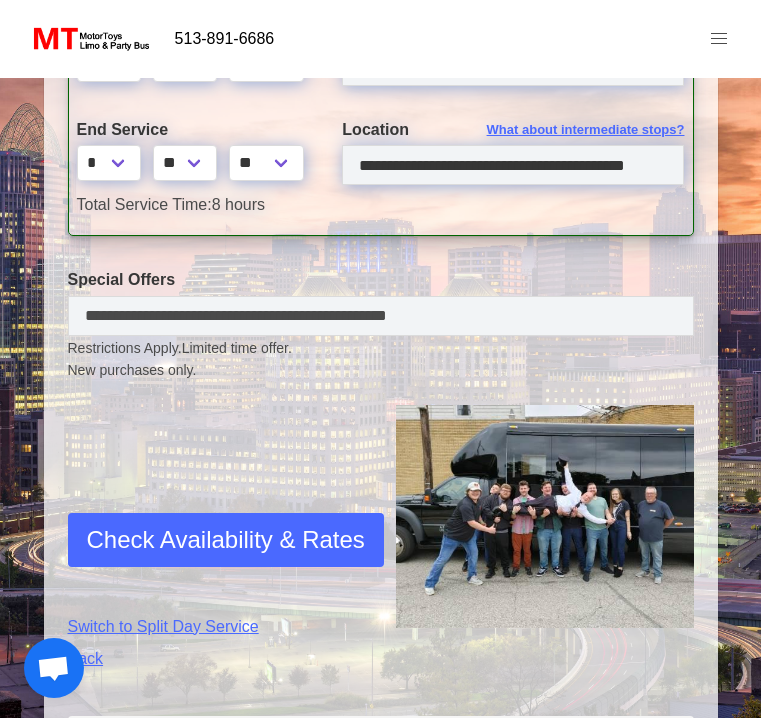 scroll, scrollTop: 477, scrollLeft: 0, axis: vertical 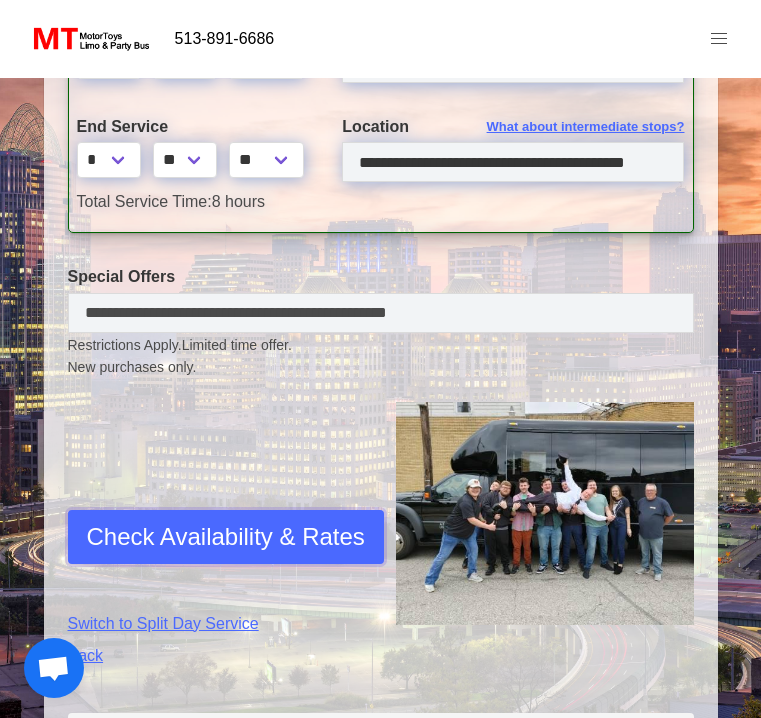 click on "Check Availability & Rates" at bounding box center (226, 537) 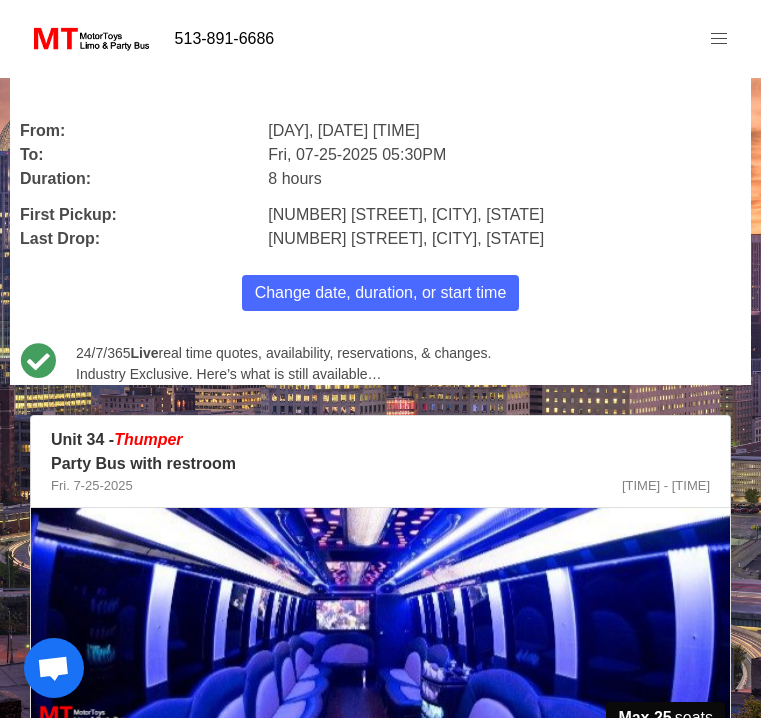 scroll, scrollTop: 71, scrollLeft: 0, axis: vertical 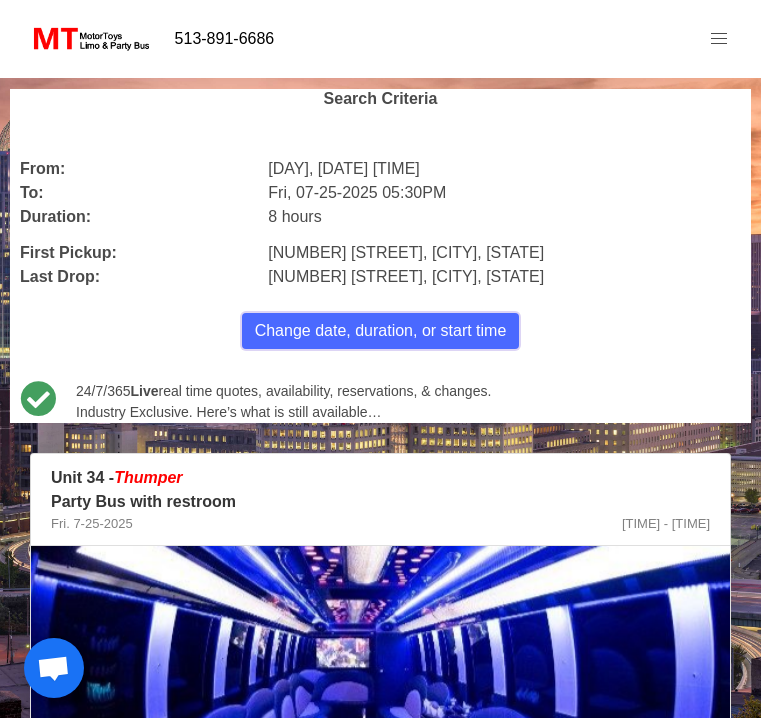 click on "Change date, duration, or start time" at bounding box center (381, 331) 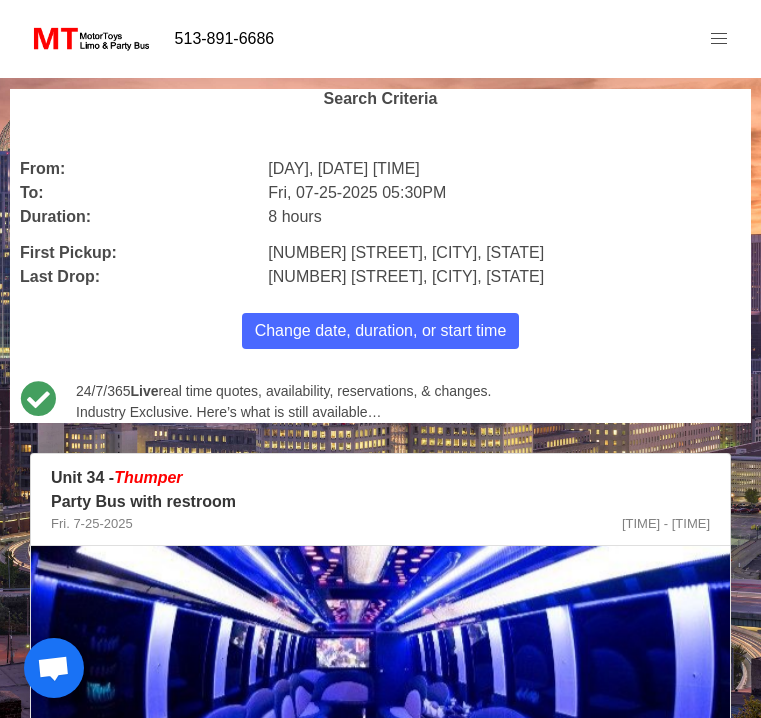 select on "*" 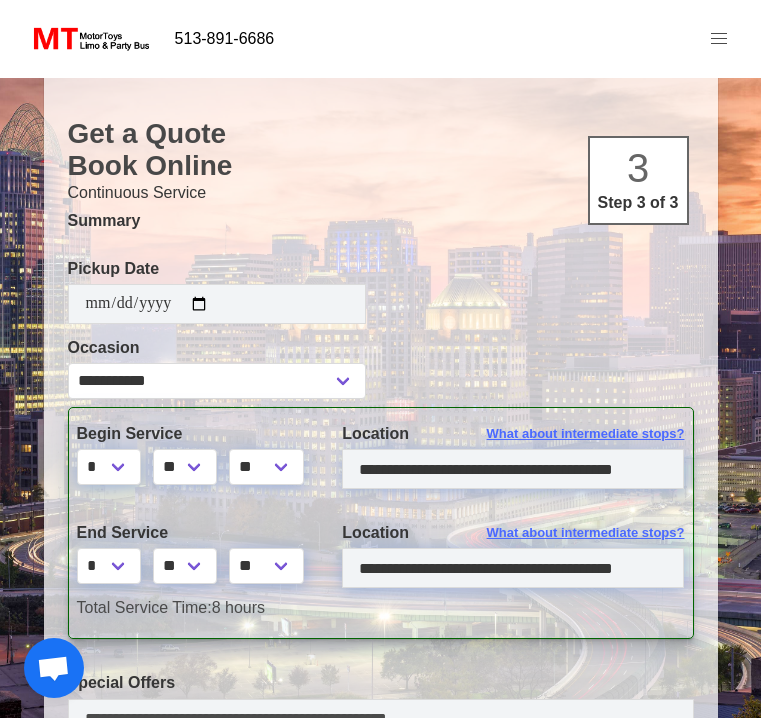 scroll, scrollTop: 0, scrollLeft: 0, axis: both 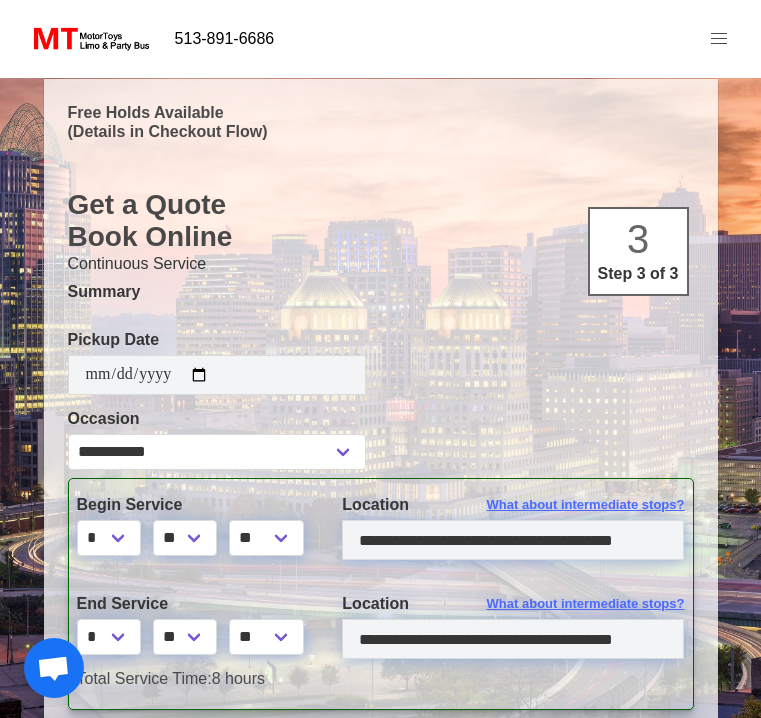 type on "**********" 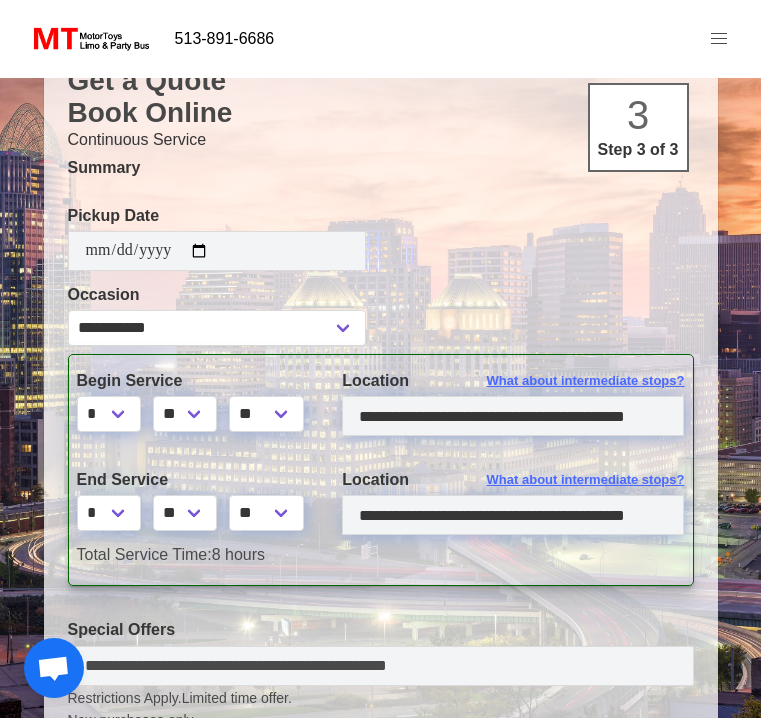 scroll, scrollTop: 181, scrollLeft: 0, axis: vertical 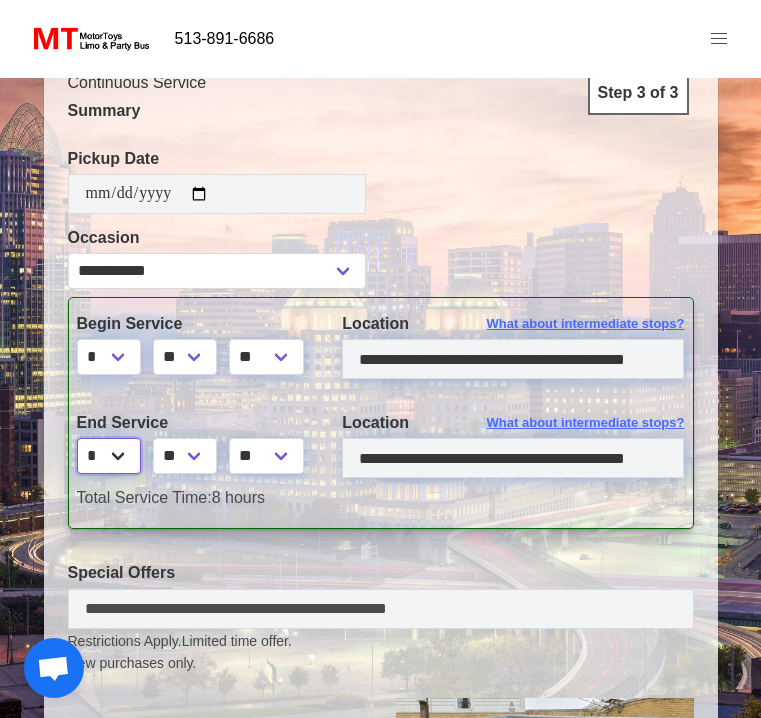 click on "* * * * * * * * * ** ** **" at bounding box center (109, 456) 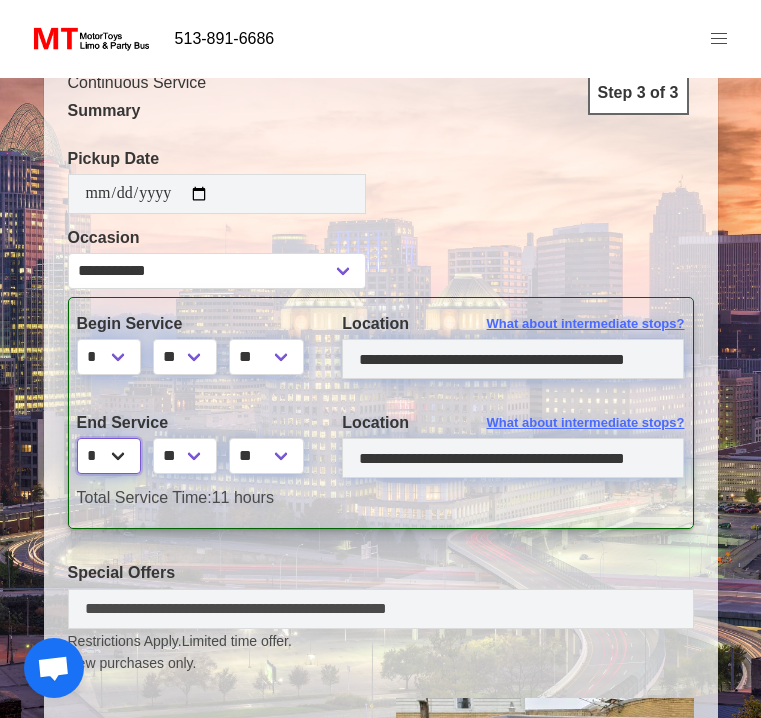 click on "* * * * * * * * * ** ** **" at bounding box center (109, 456) 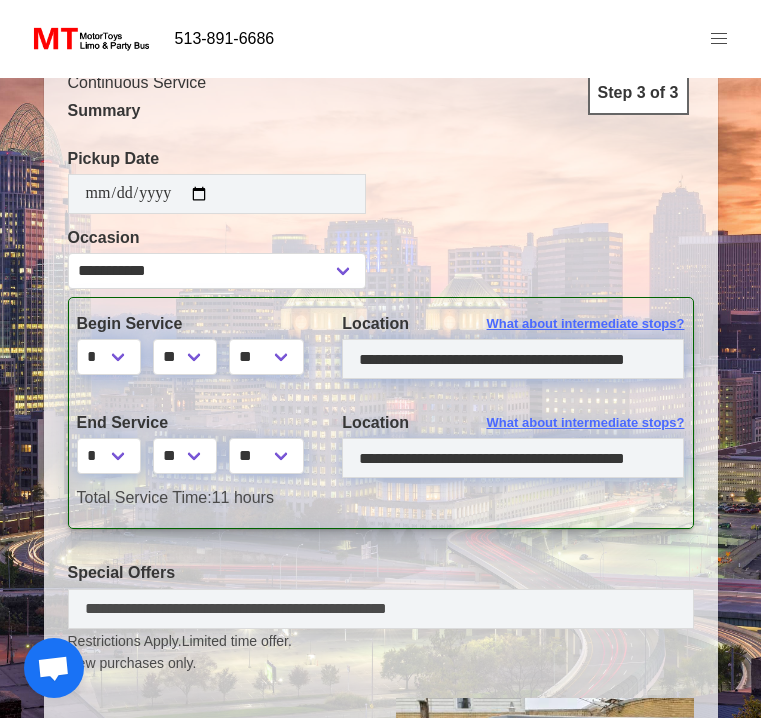 click on "**********" at bounding box center (381, 417) 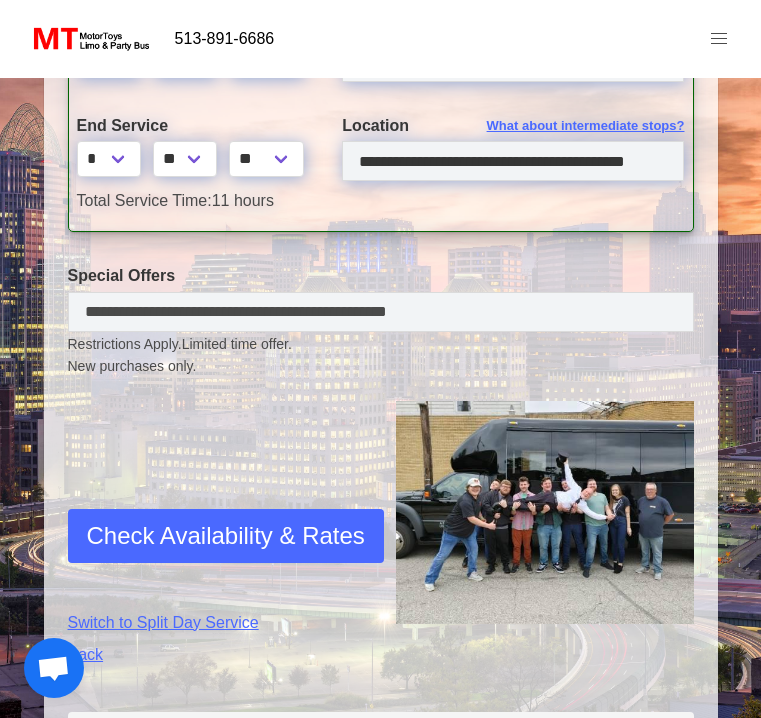scroll, scrollTop: 605, scrollLeft: 0, axis: vertical 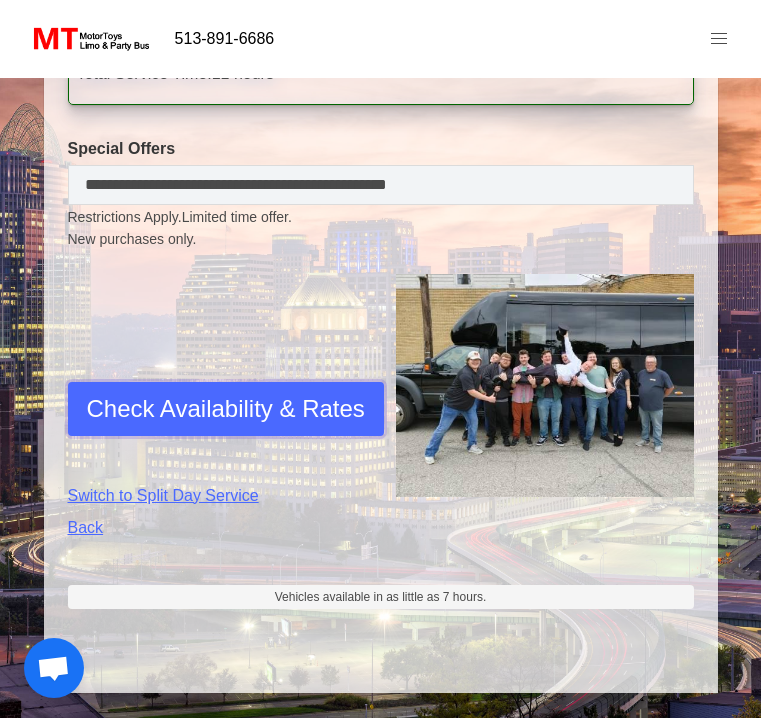 click on "Check Availability & Rates" at bounding box center (226, 409) 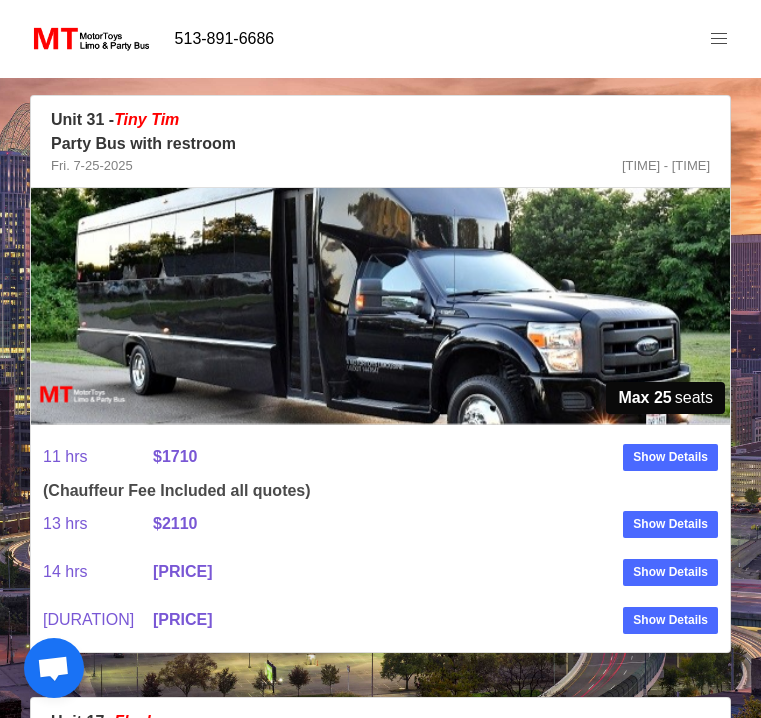 scroll, scrollTop: 438, scrollLeft: 0, axis: vertical 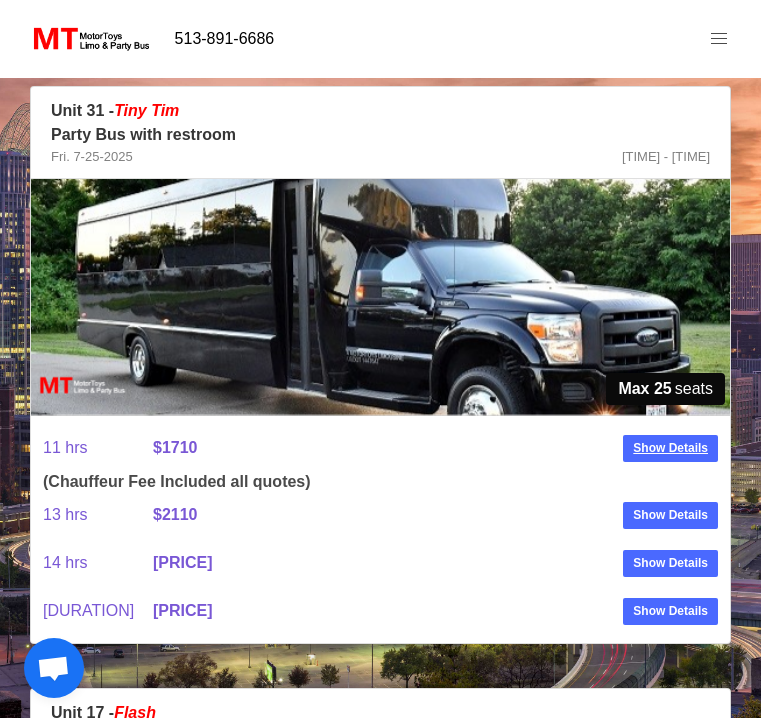 click on "Show Details" at bounding box center (670, 448) 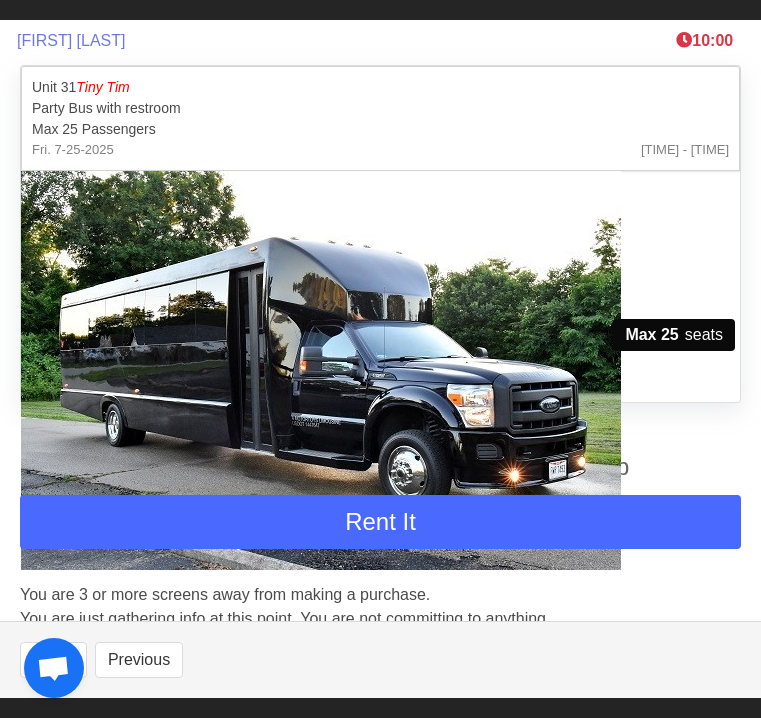 scroll, scrollTop: 378, scrollLeft: 0, axis: vertical 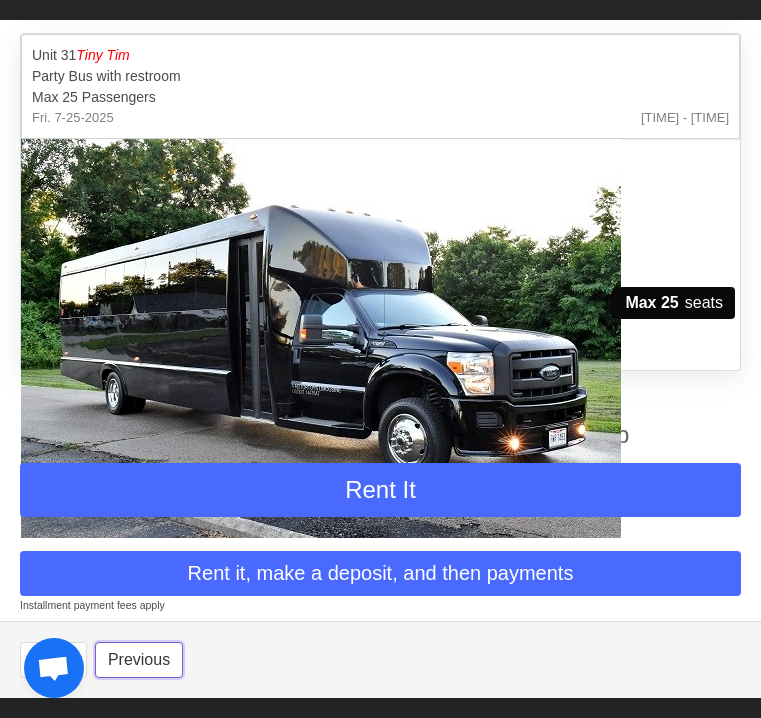 click on "Previous" at bounding box center [139, 660] 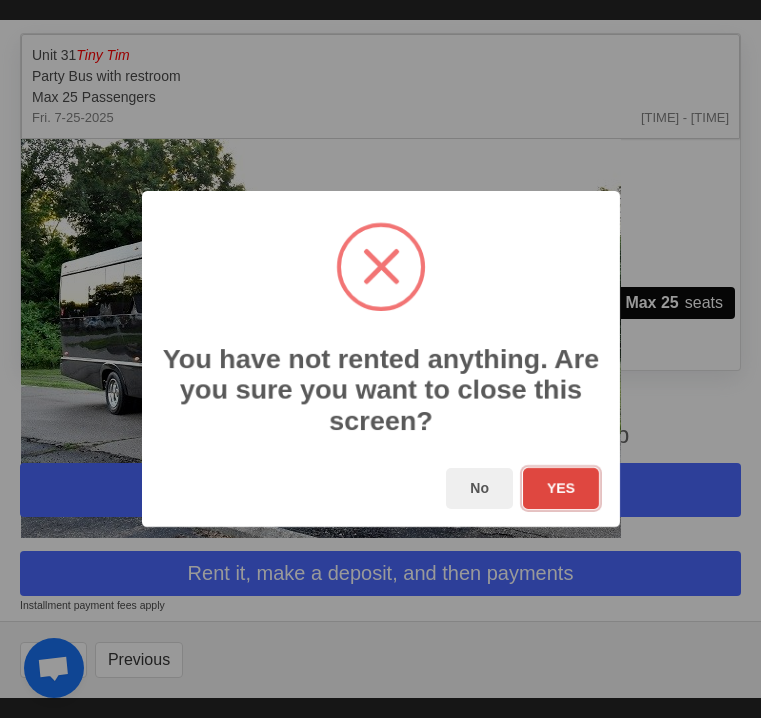 click on "YES" at bounding box center (560, 488) 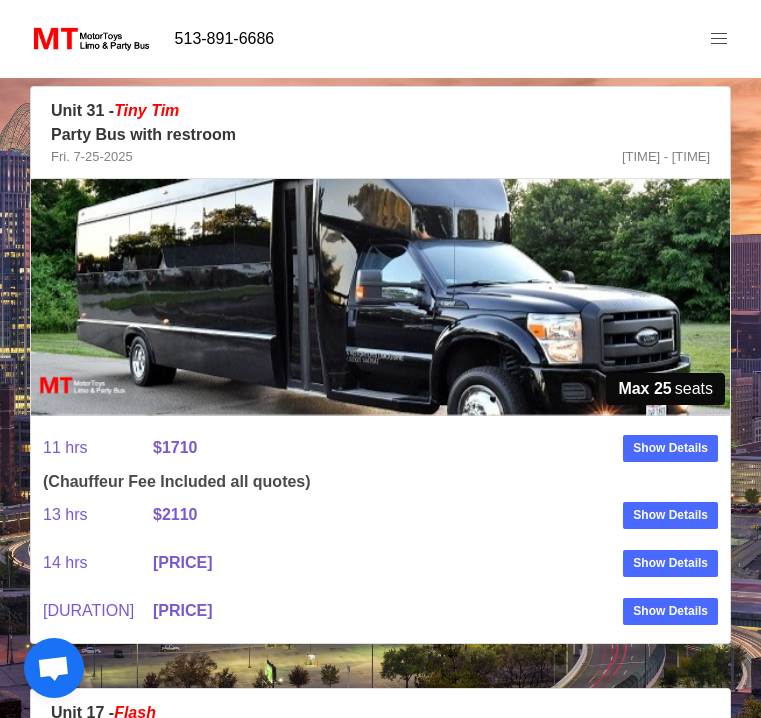 scroll, scrollTop: 453, scrollLeft: 0, axis: vertical 